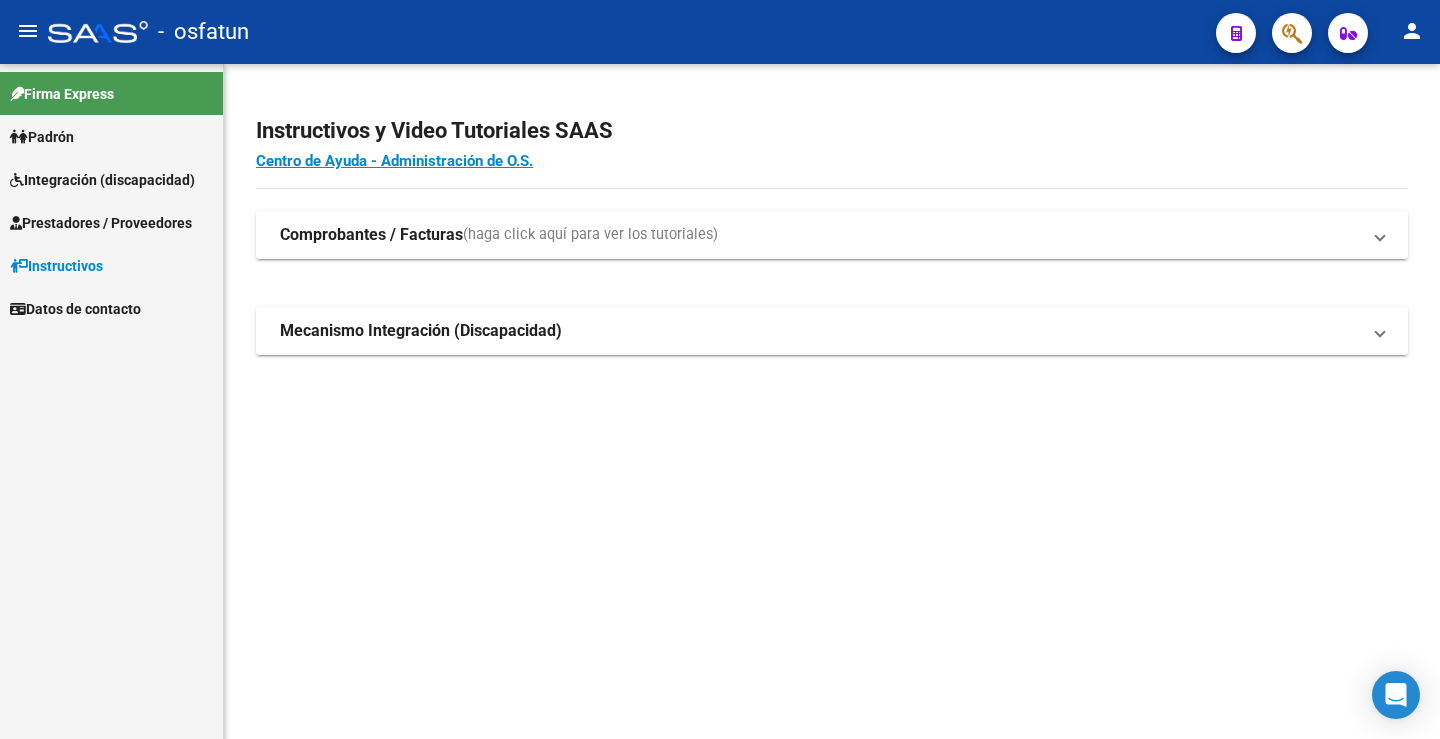 scroll, scrollTop: 0, scrollLeft: 0, axis: both 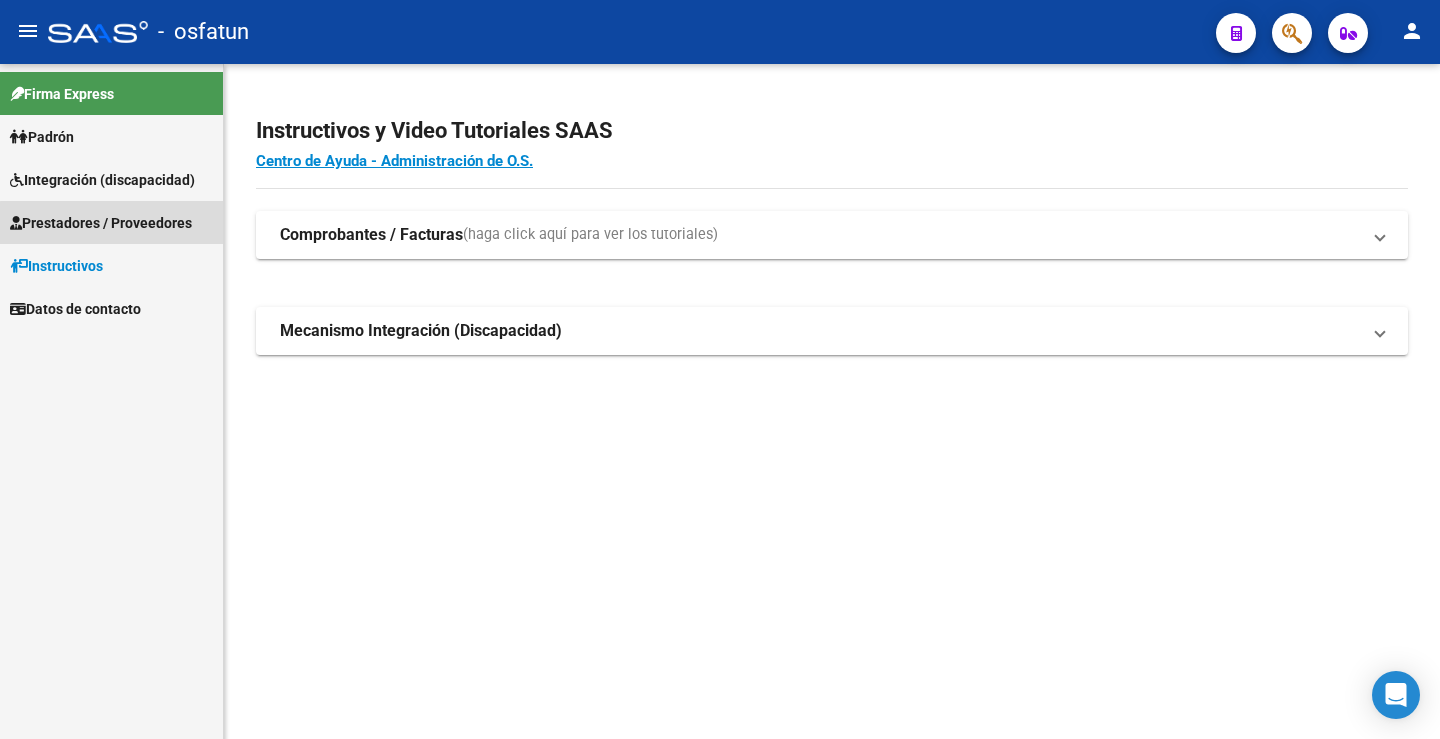 click on "Prestadores / Proveedores" at bounding box center (101, 223) 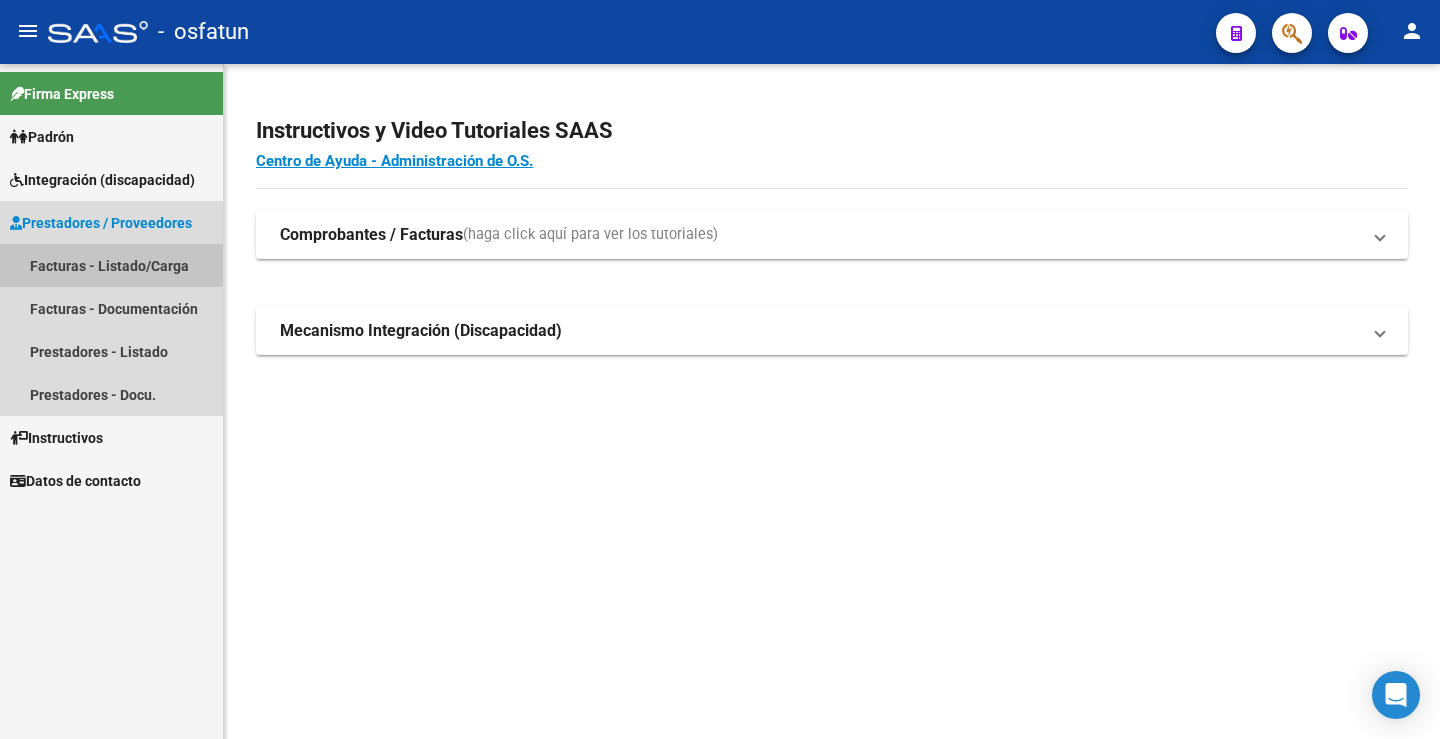 click on "Facturas - Listado/Carga" at bounding box center (111, 265) 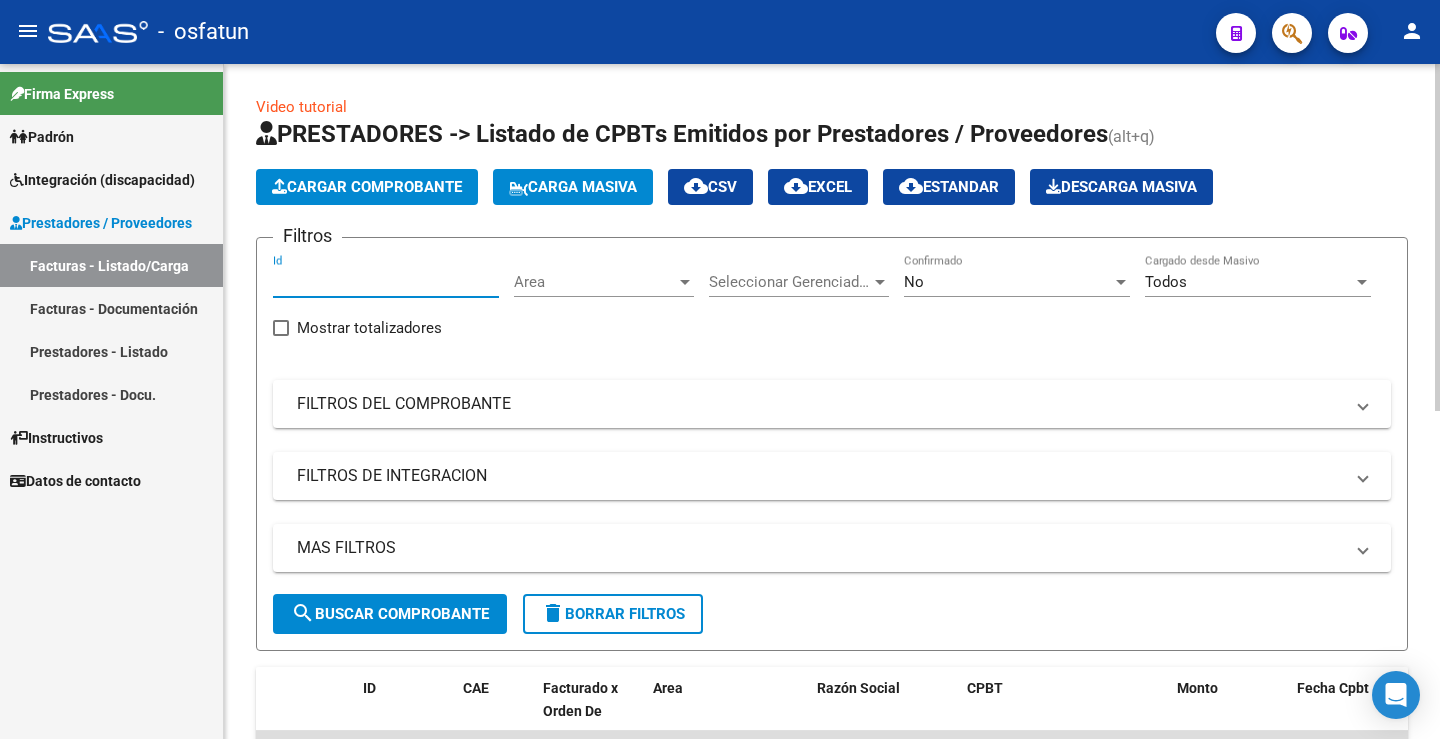 click on "Id" at bounding box center (386, 282) 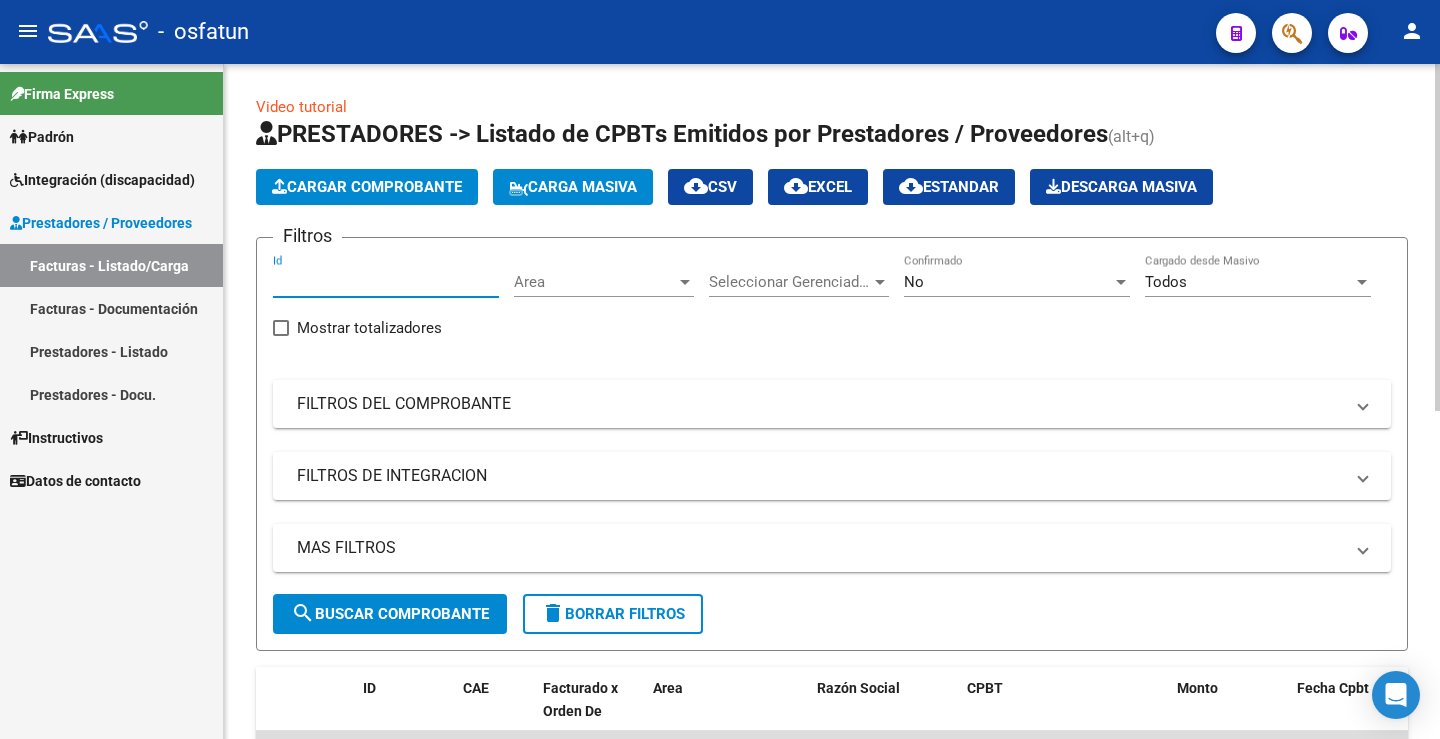 paste on "2678388501" 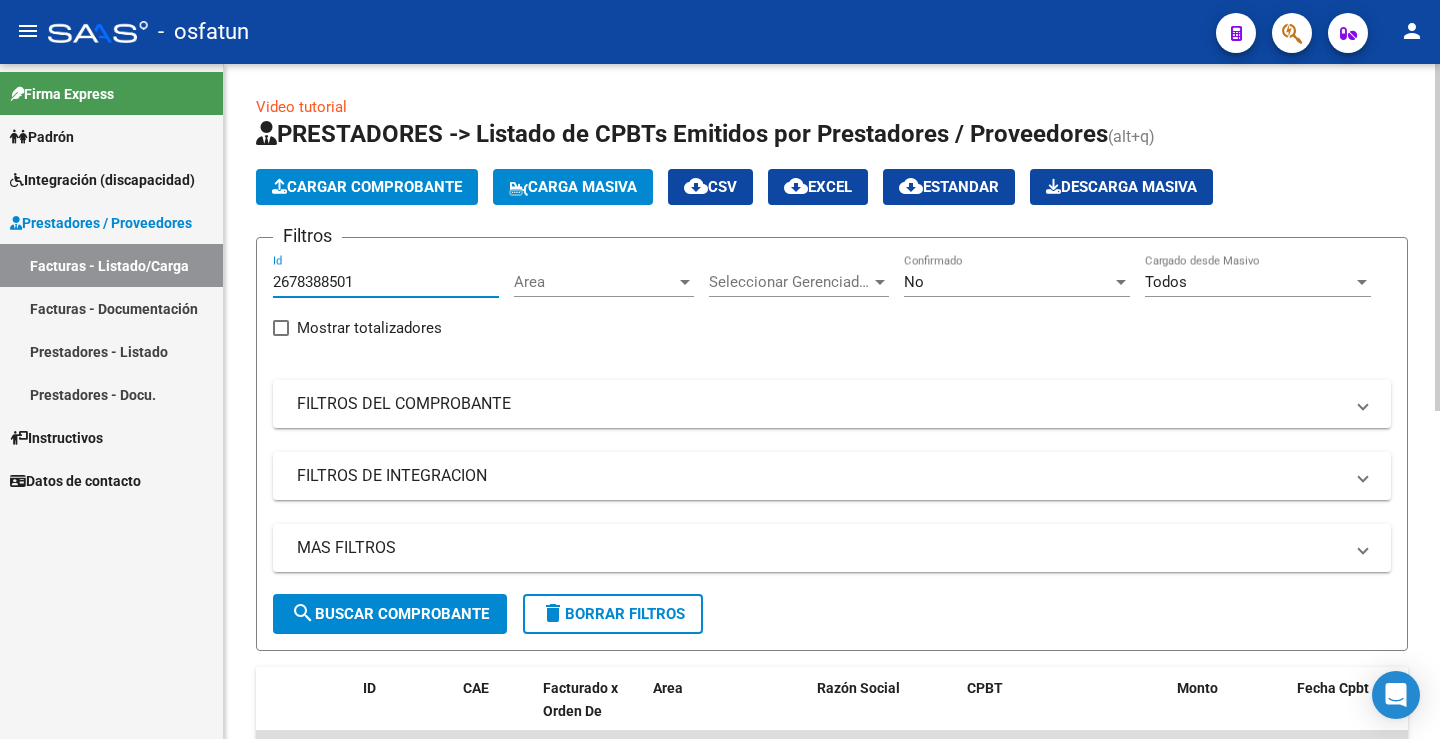type on "2678388501" 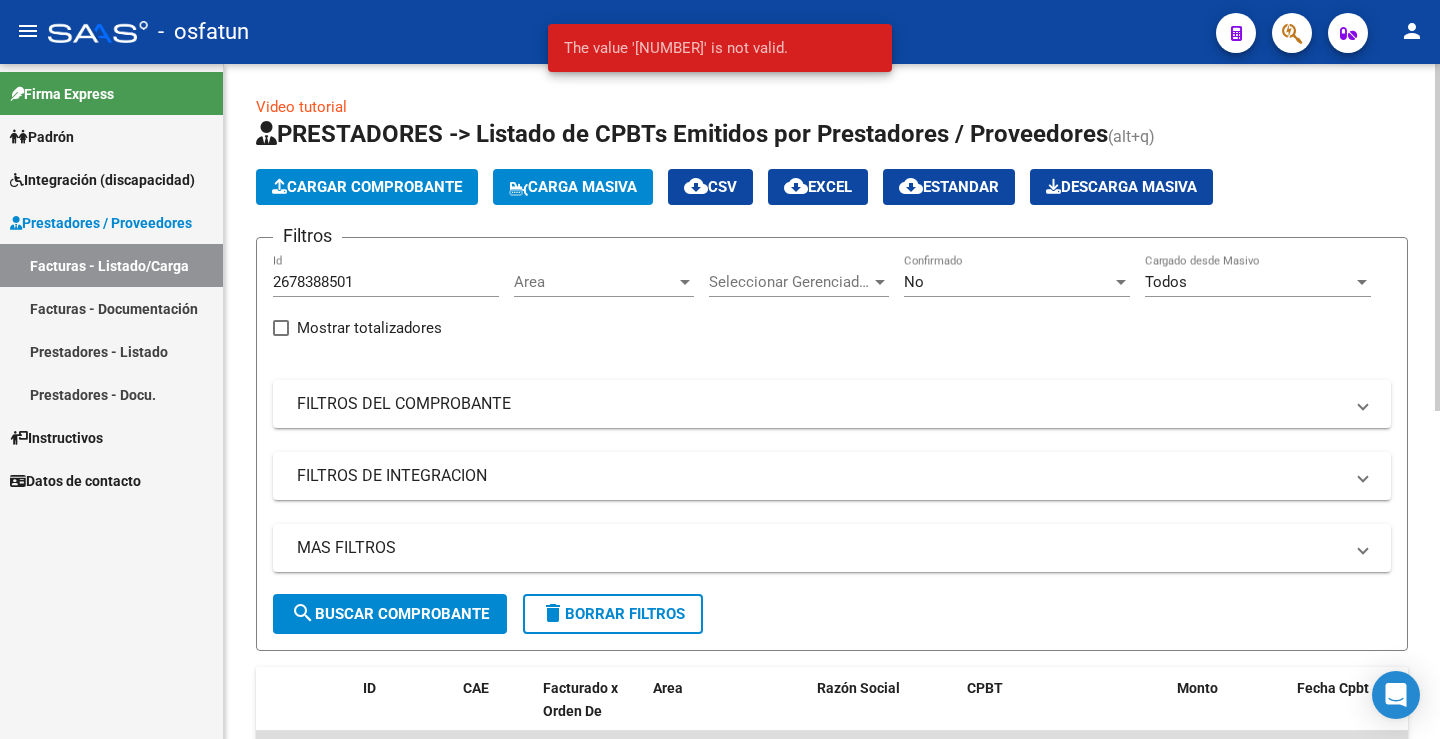 click on "Todos" at bounding box center (1249, 282) 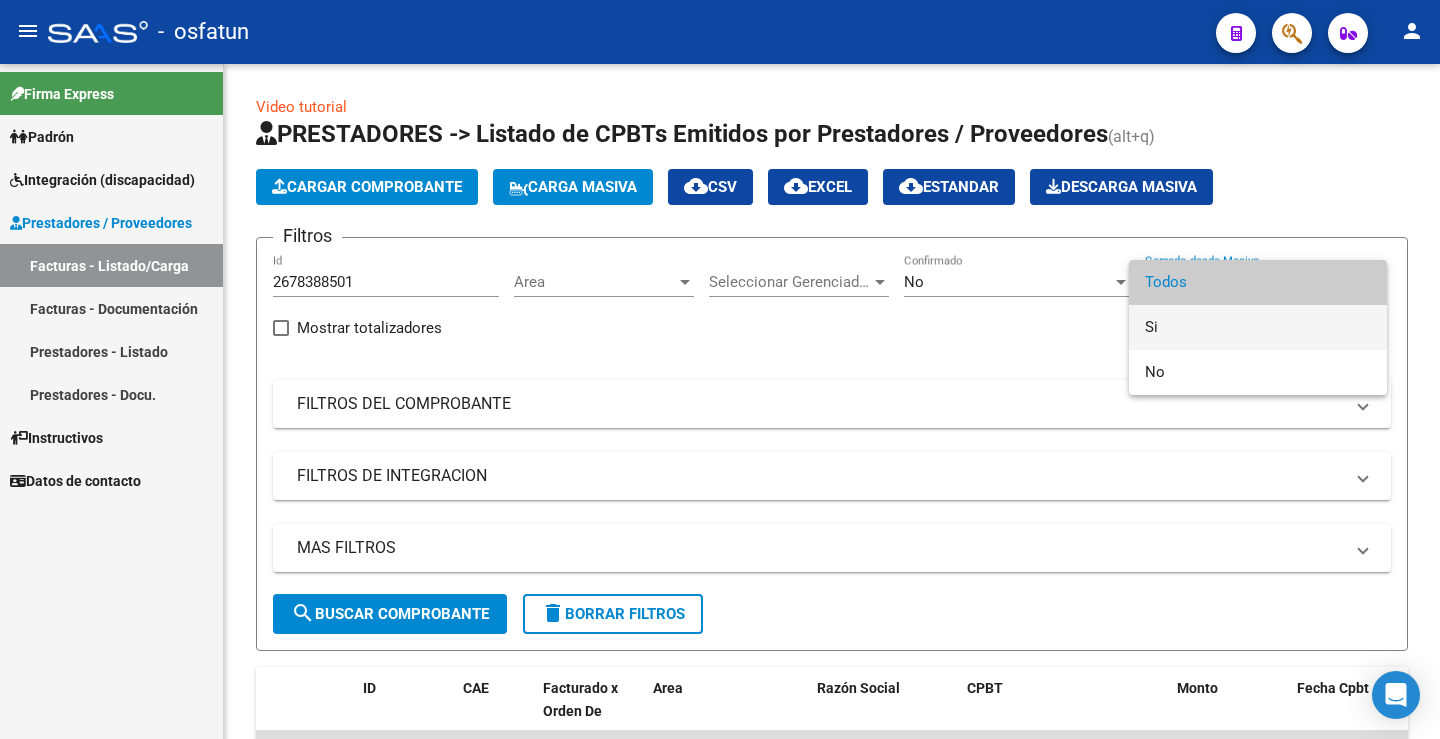 click on "Si" at bounding box center (1258, 327) 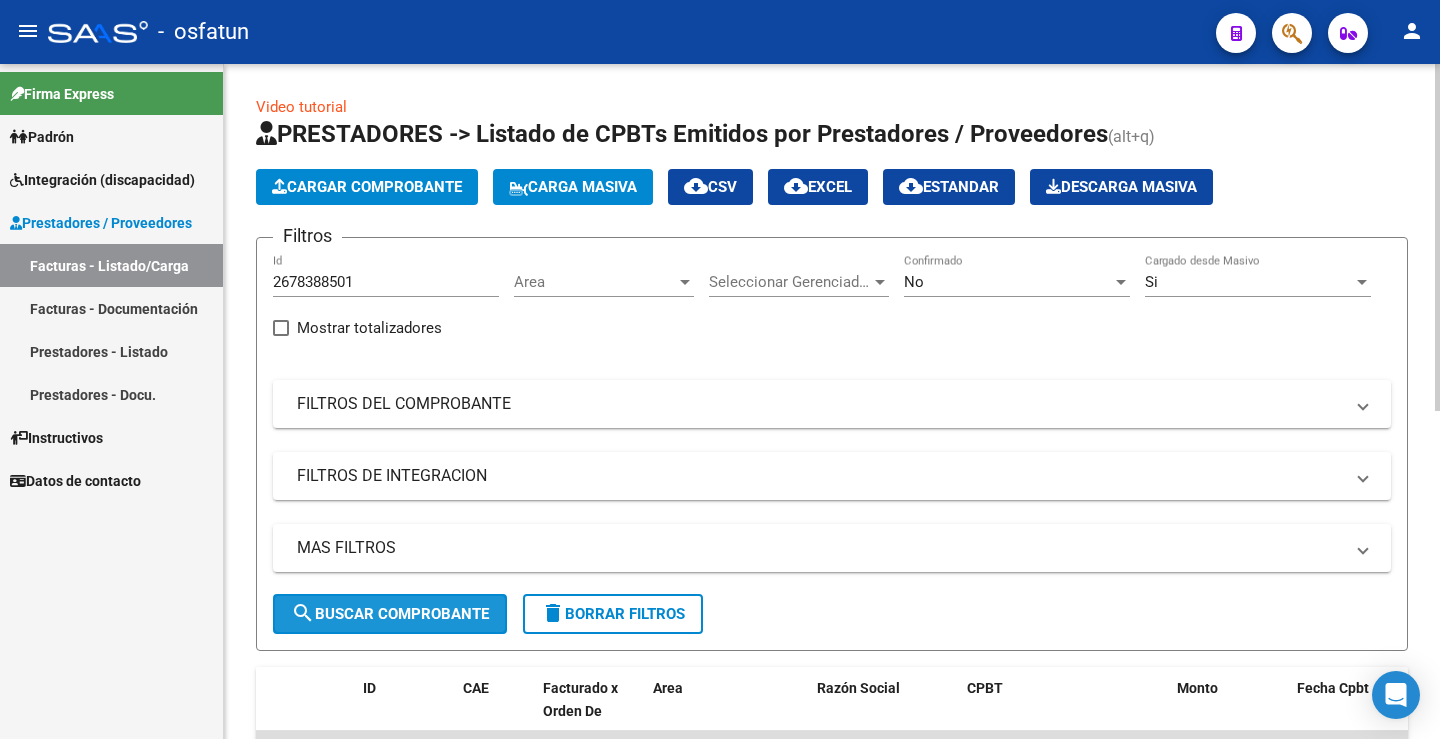 click on "search  Buscar Comprobante" 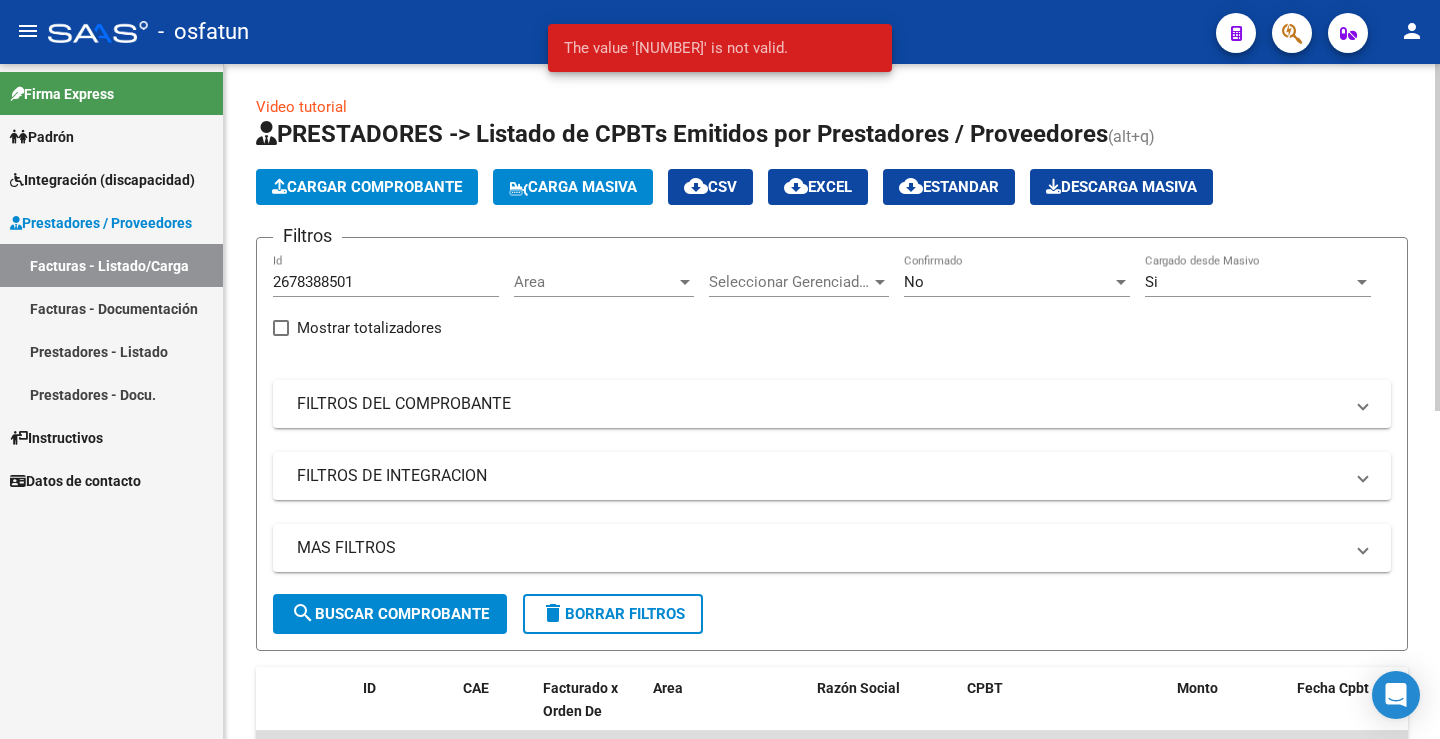 click on "Si Cargado desde Masivo" 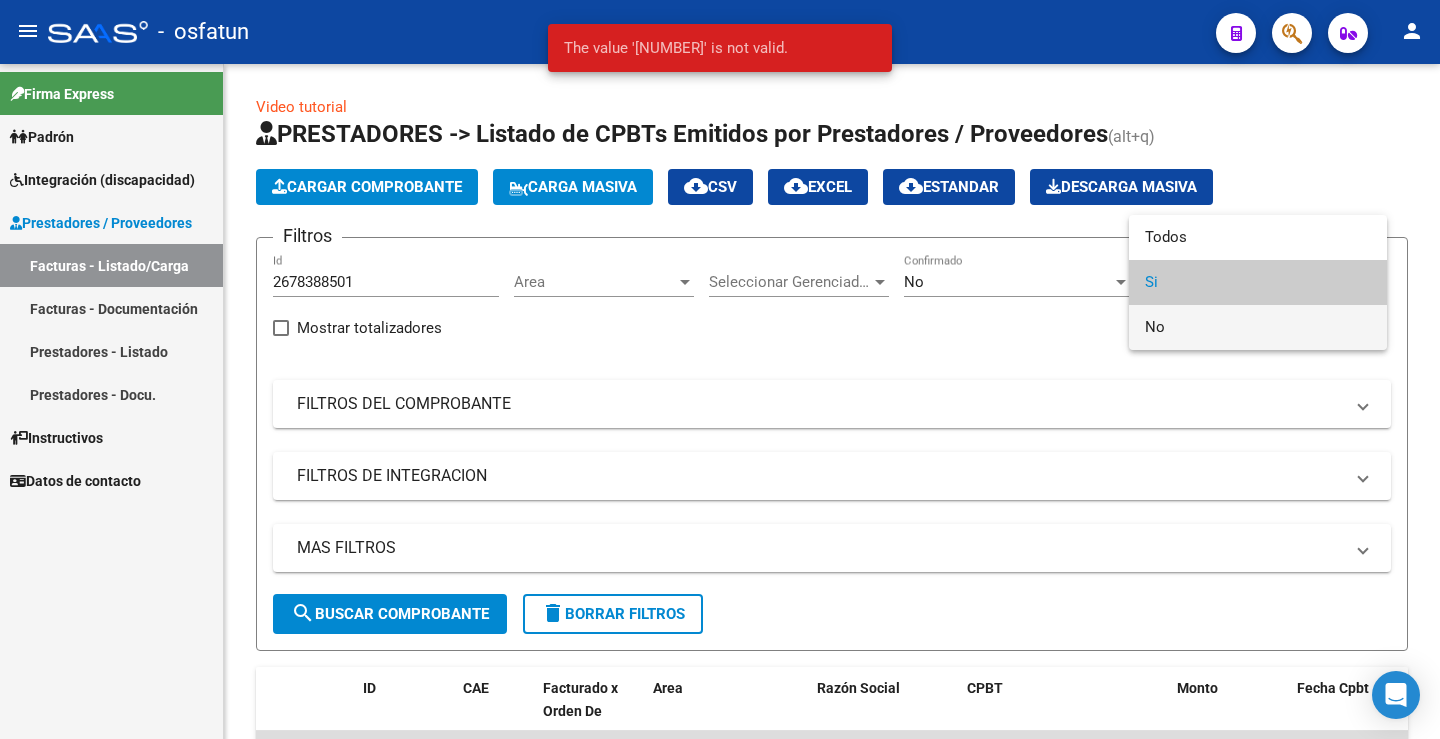 click on "No" at bounding box center (1258, 327) 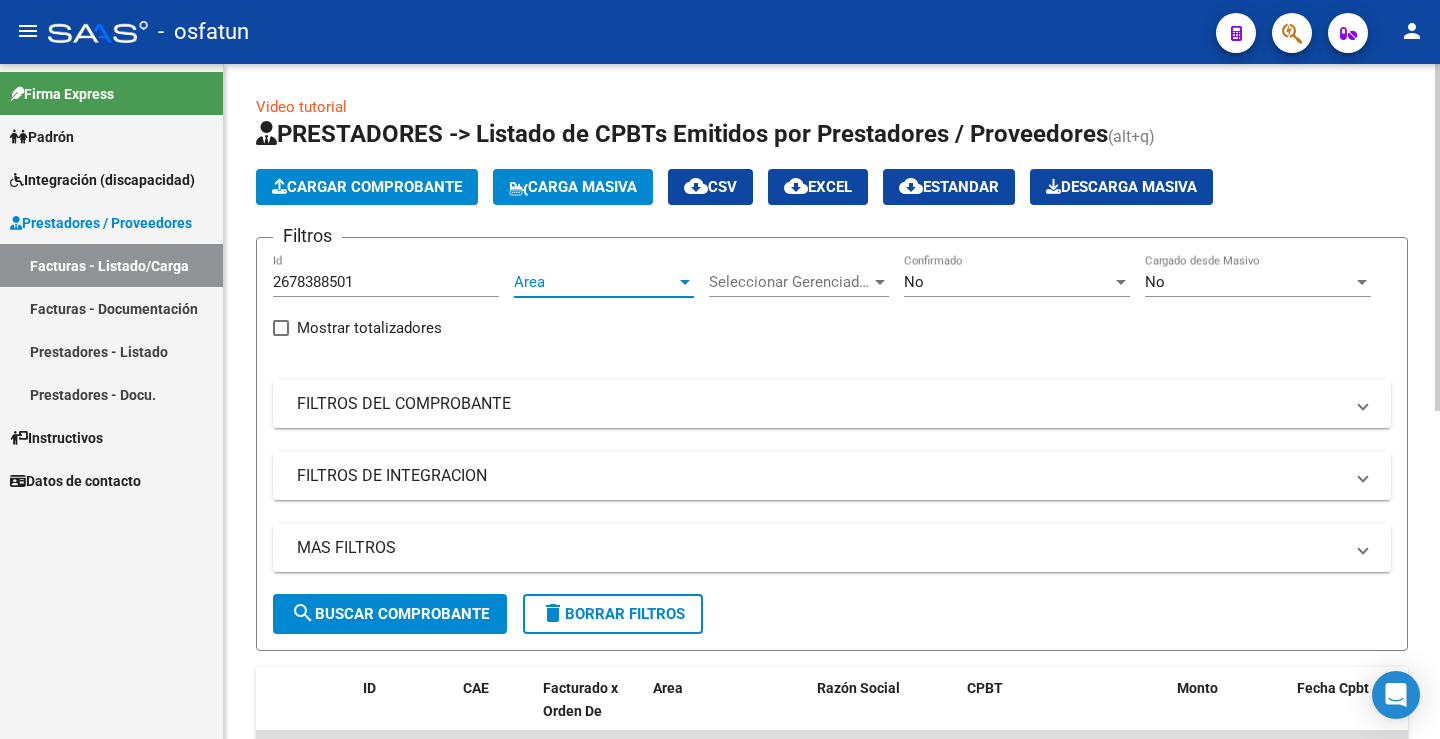 click on "Area" at bounding box center (595, 282) 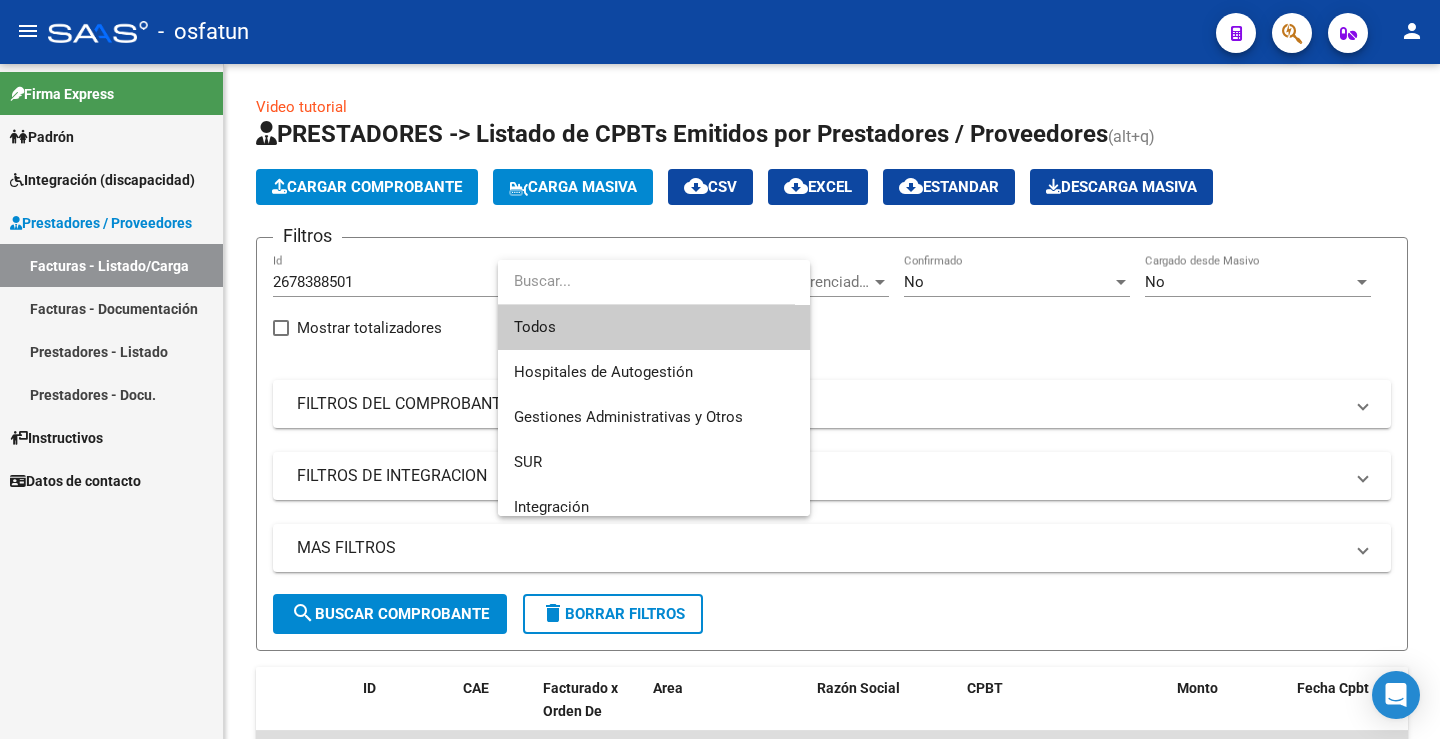click at bounding box center [720, 369] 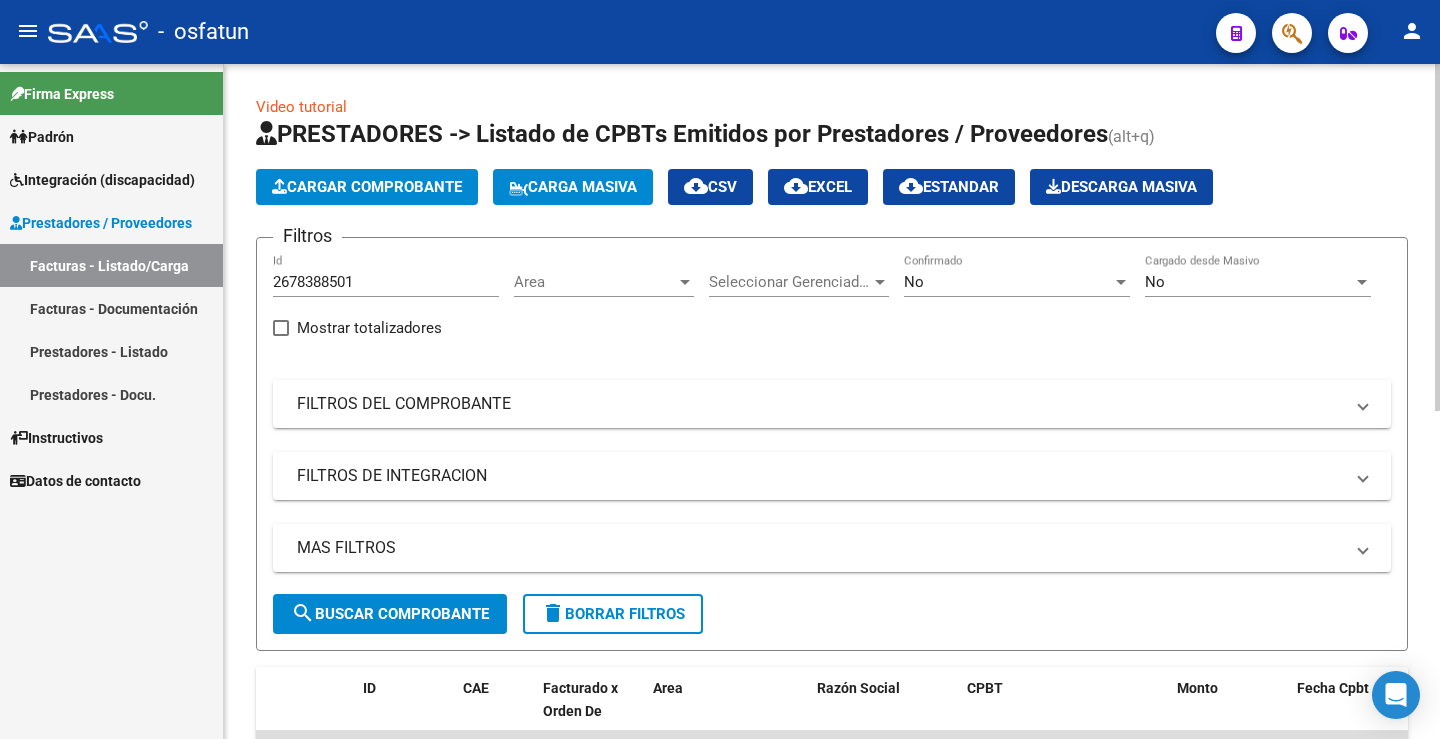 click on "search  Buscar Comprobante" 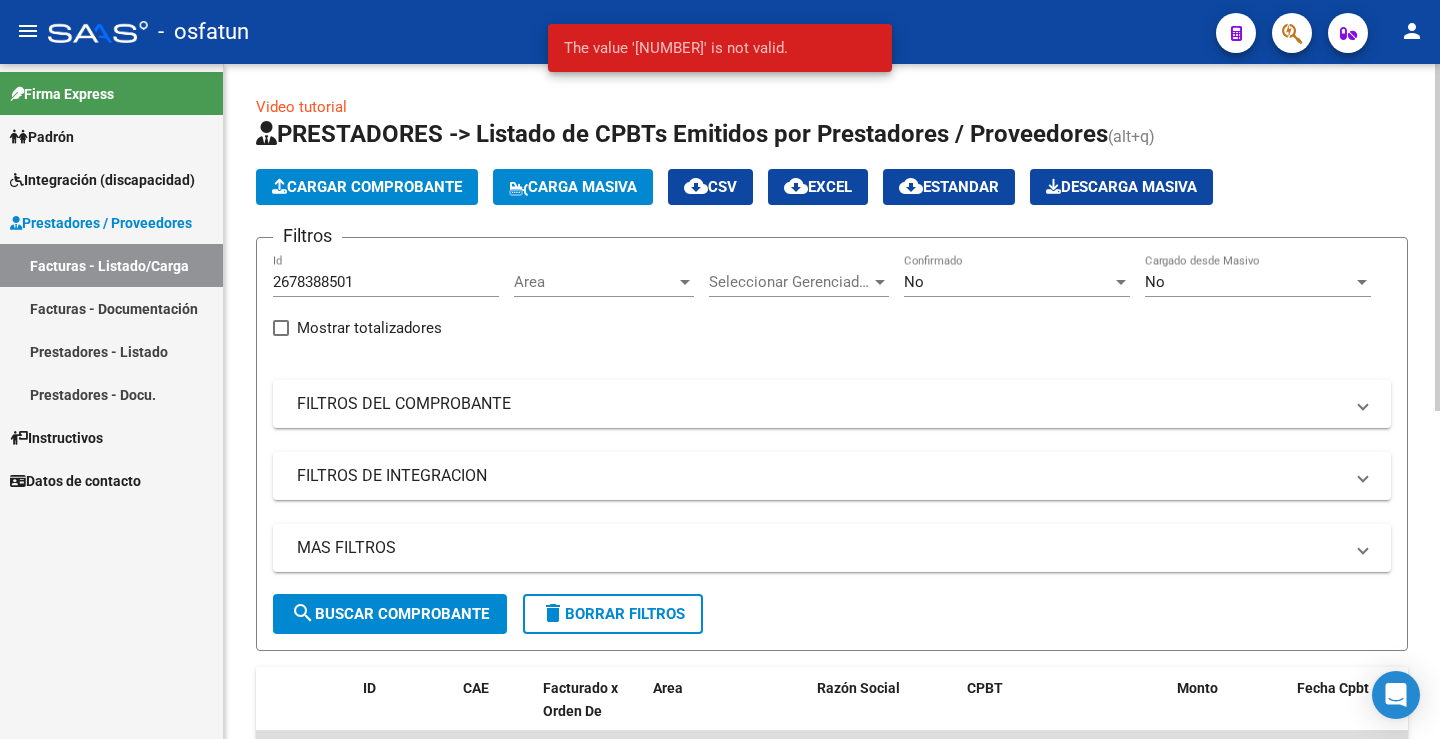 scroll, scrollTop: 200, scrollLeft: 0, axis: vertical 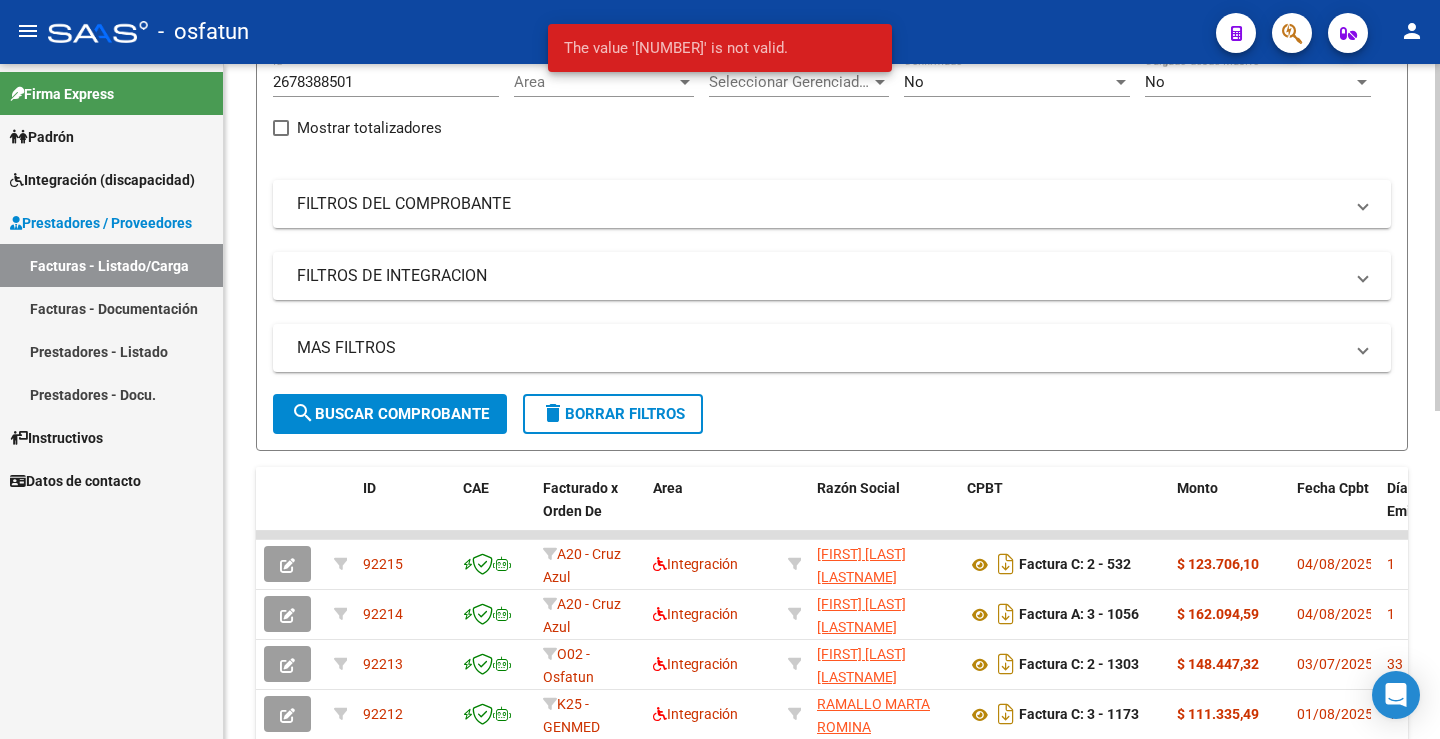 click on "search  Buscar Comprobante" 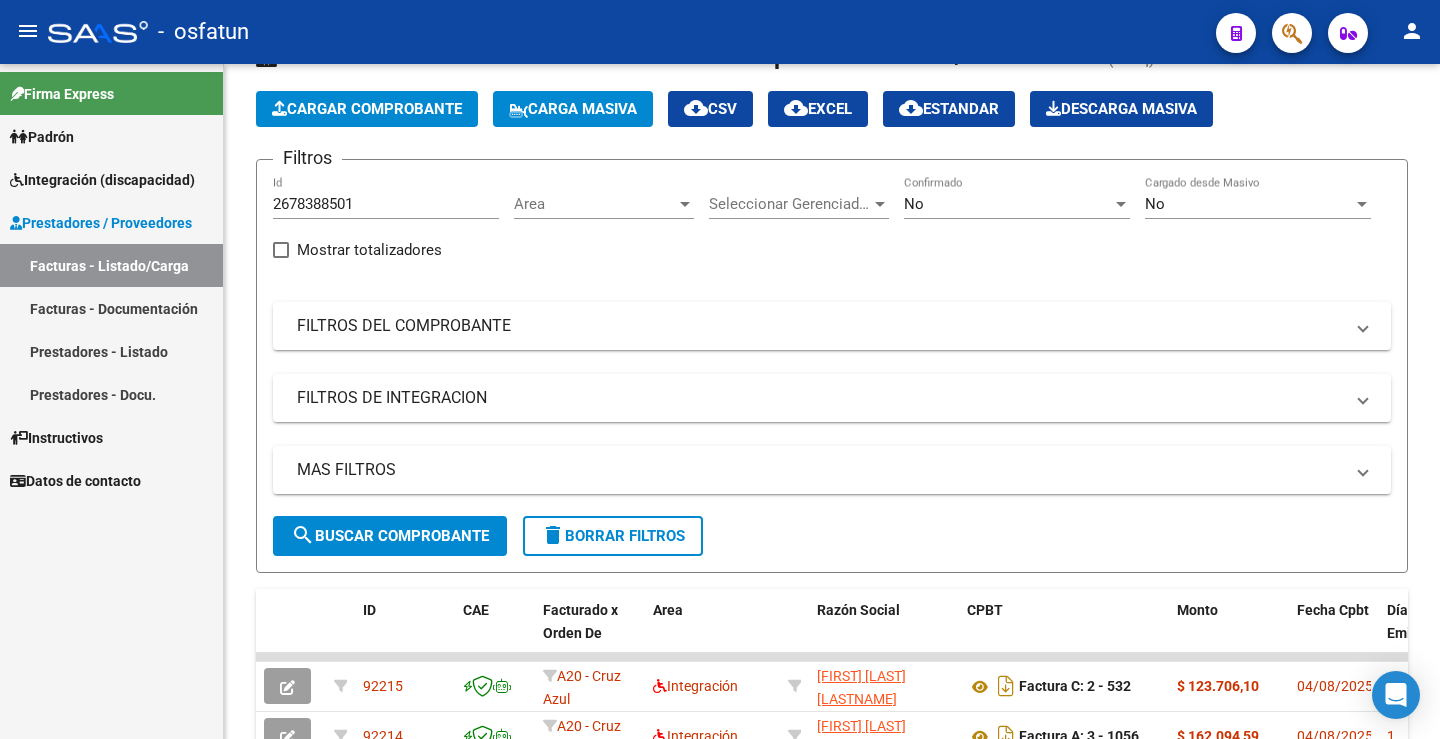 scroll, scrollTop: 100, scrollLeft: 0, axis: vertical 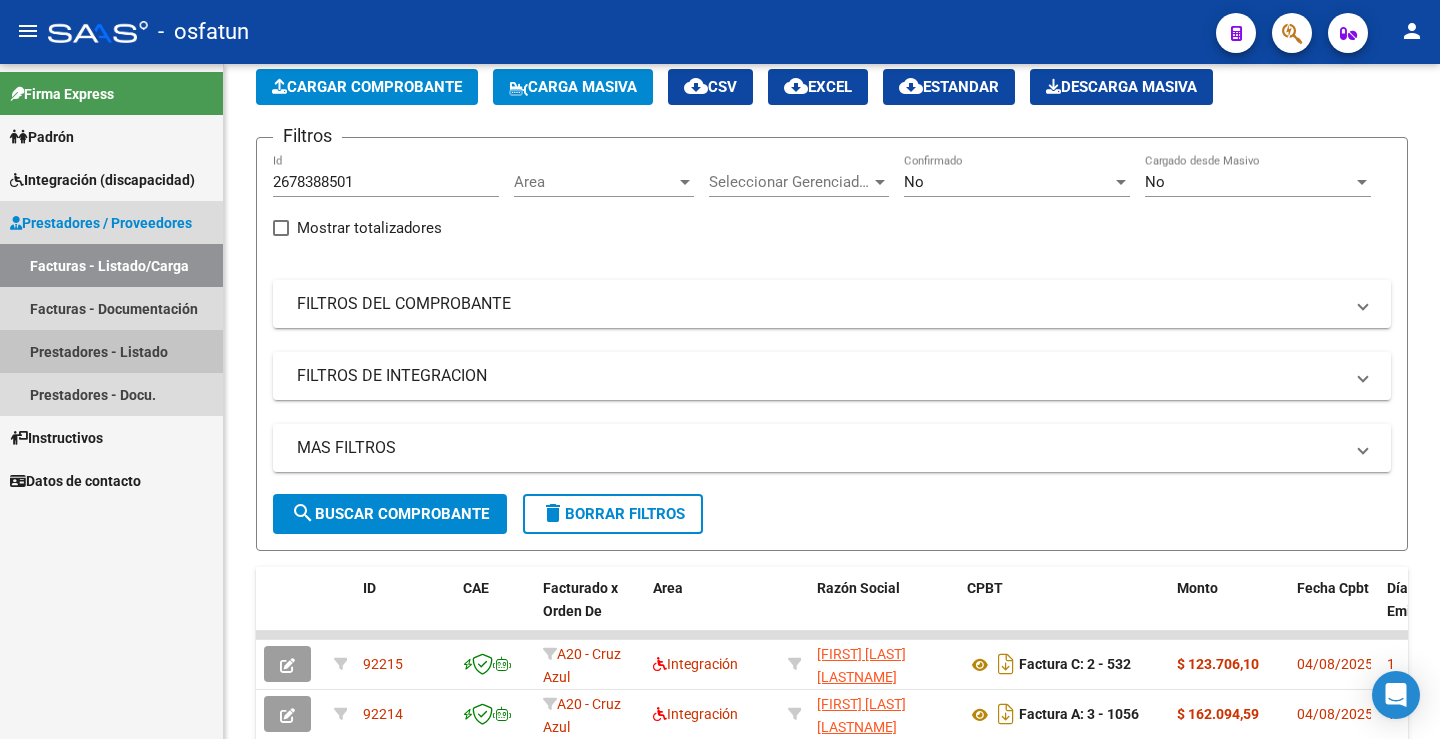 click on "Prestadores - Listado" at bounding box center (111, 351) 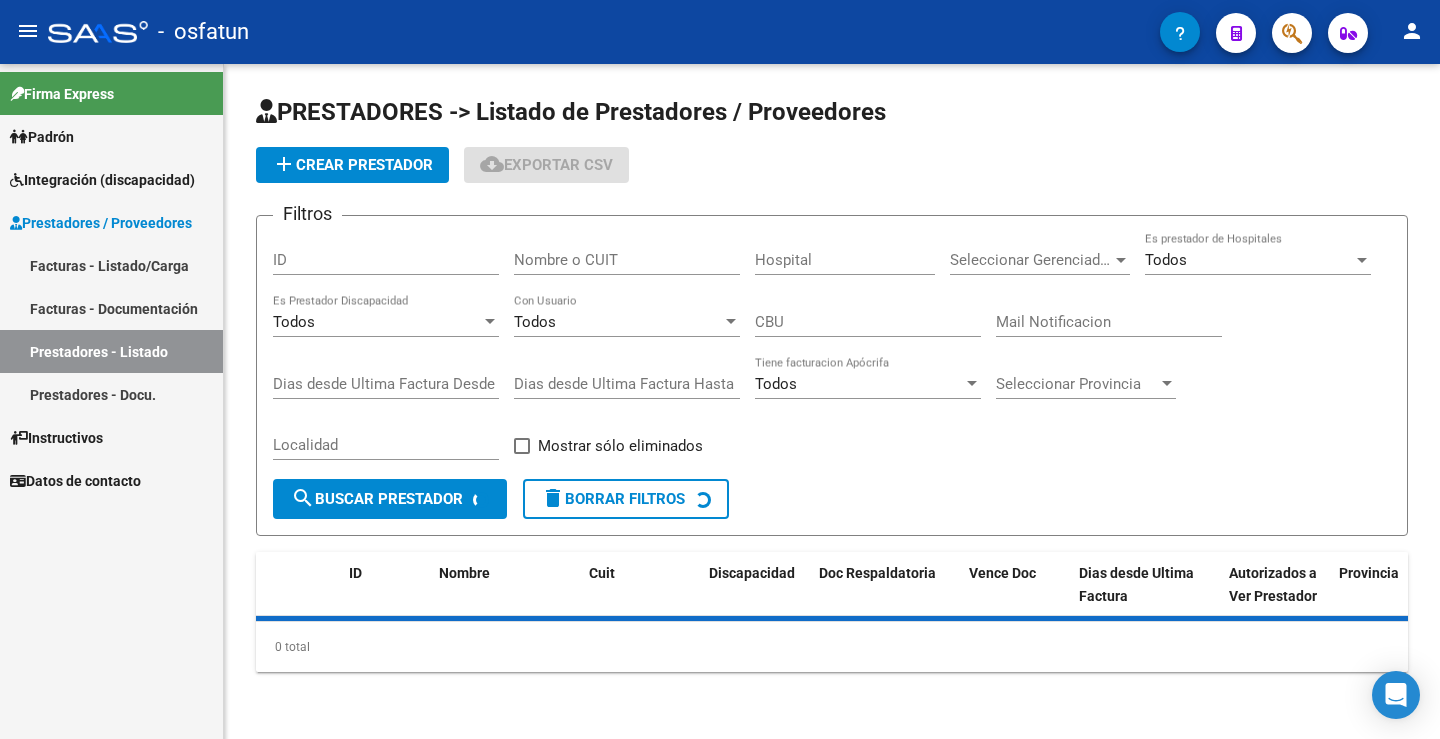 scroll, scrollTop: 0, scrollLeft: 0, axis: both 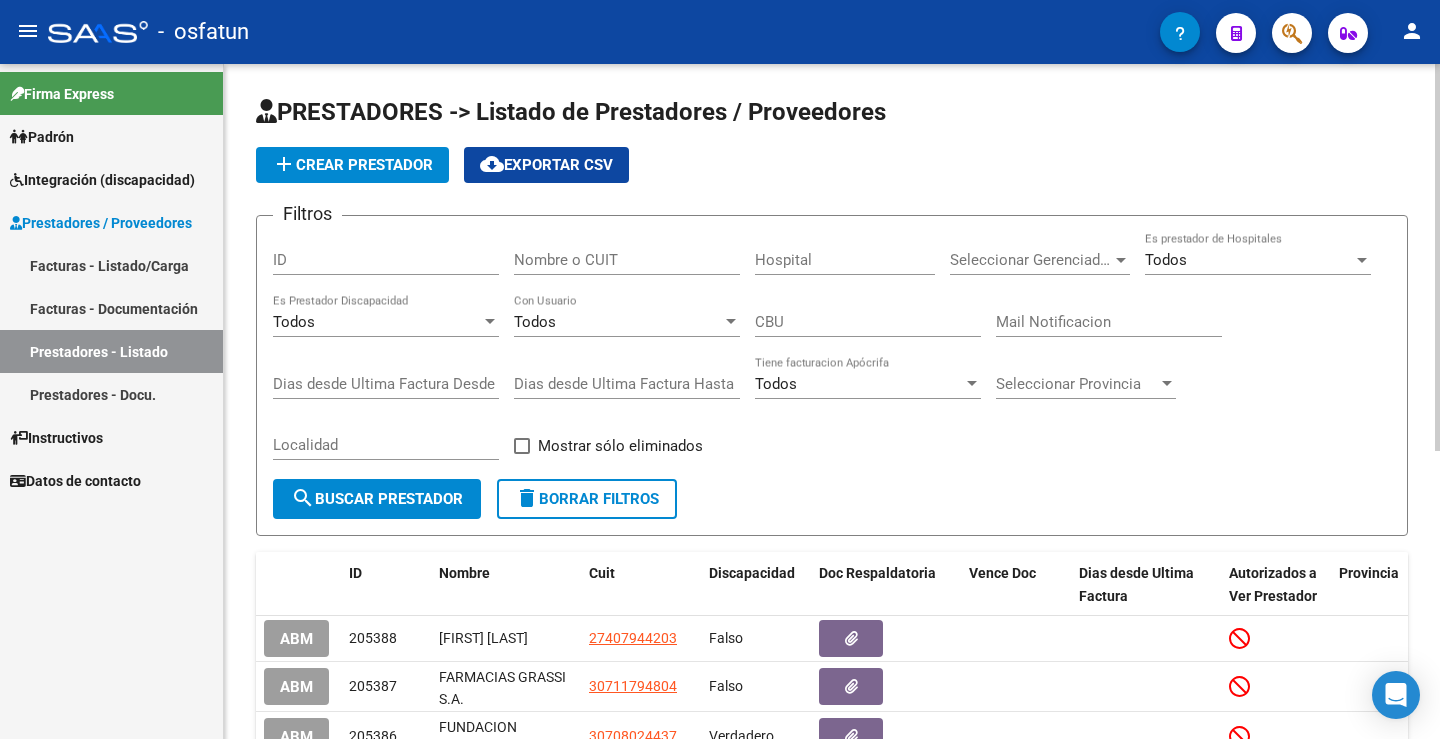 click on "Nombre o CUIT" at bounding box center (627, 260) 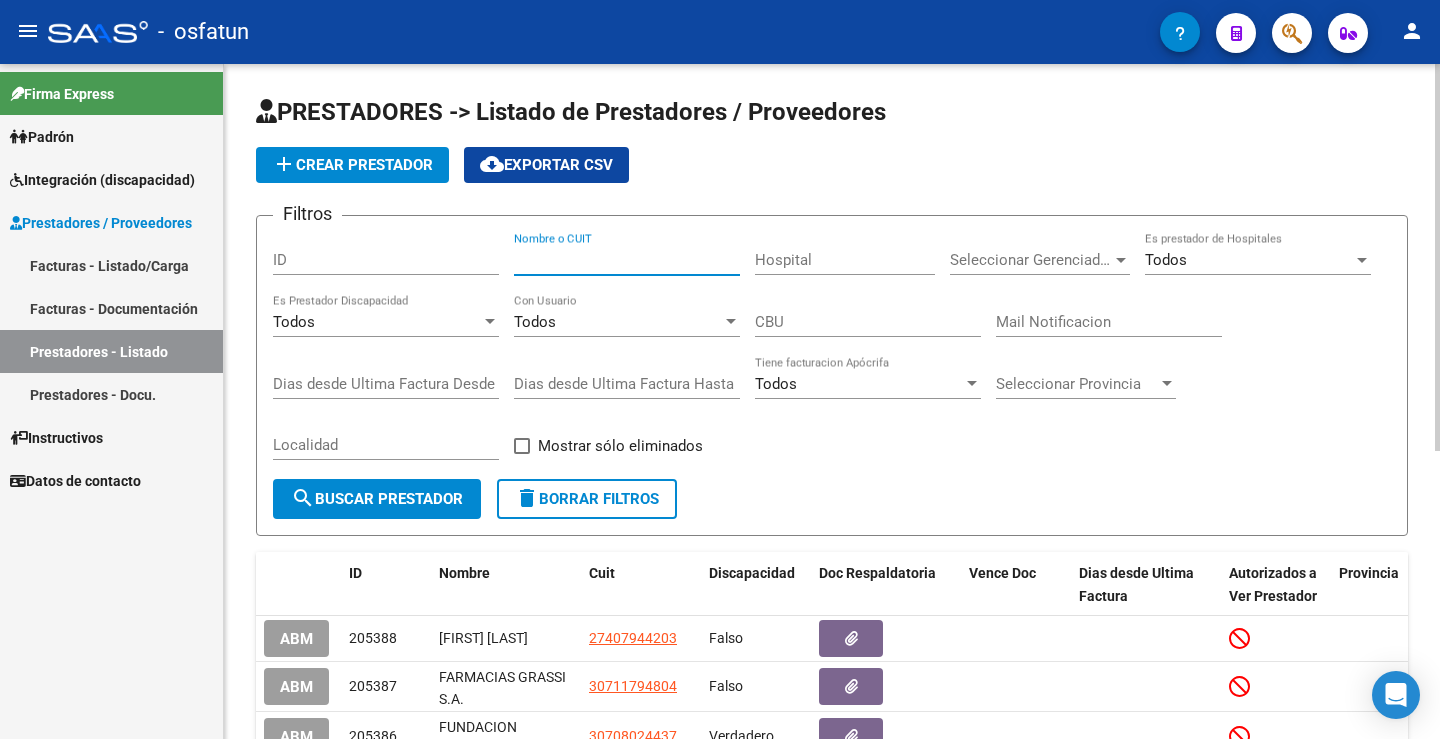 paste on "[CUIL]" 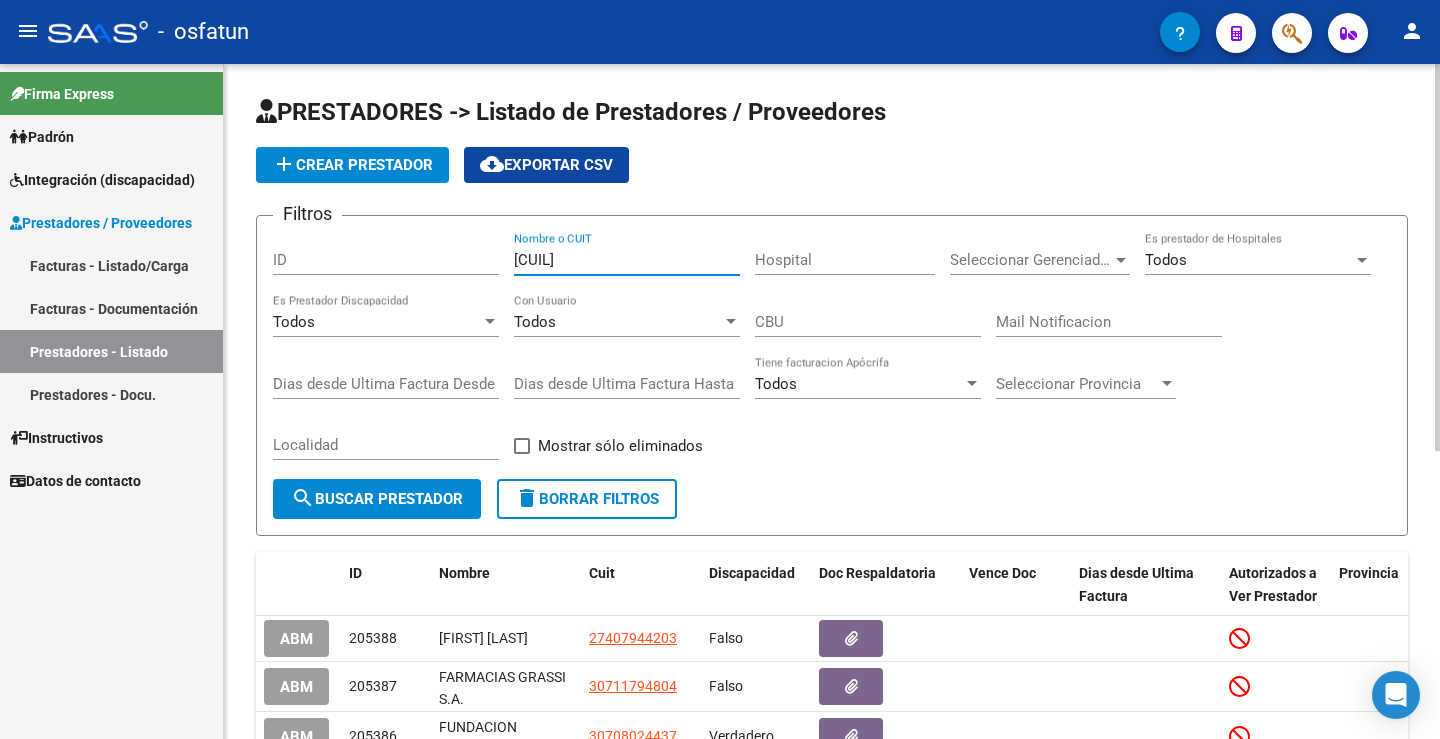 click on "[CUIL]" at bounding box center [627, 260] 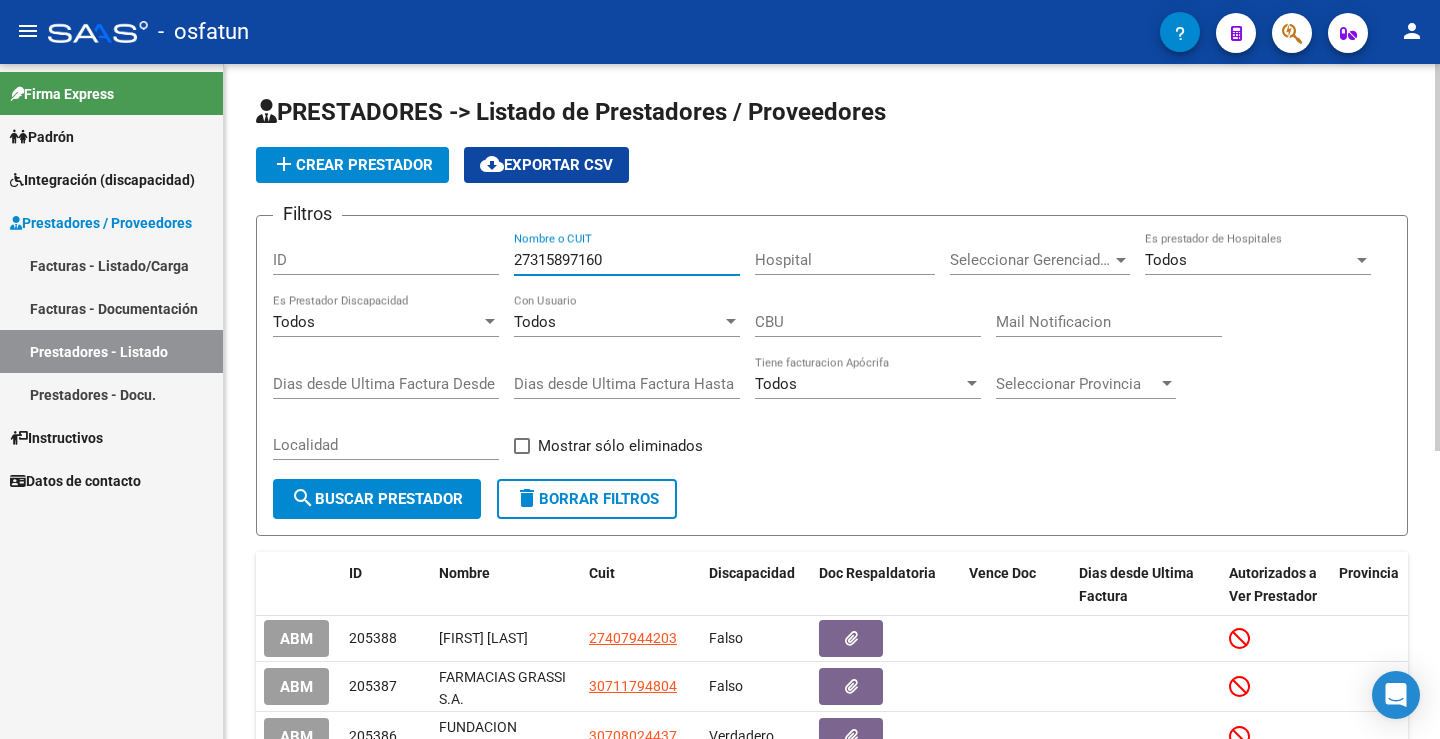 type on "27315897160" 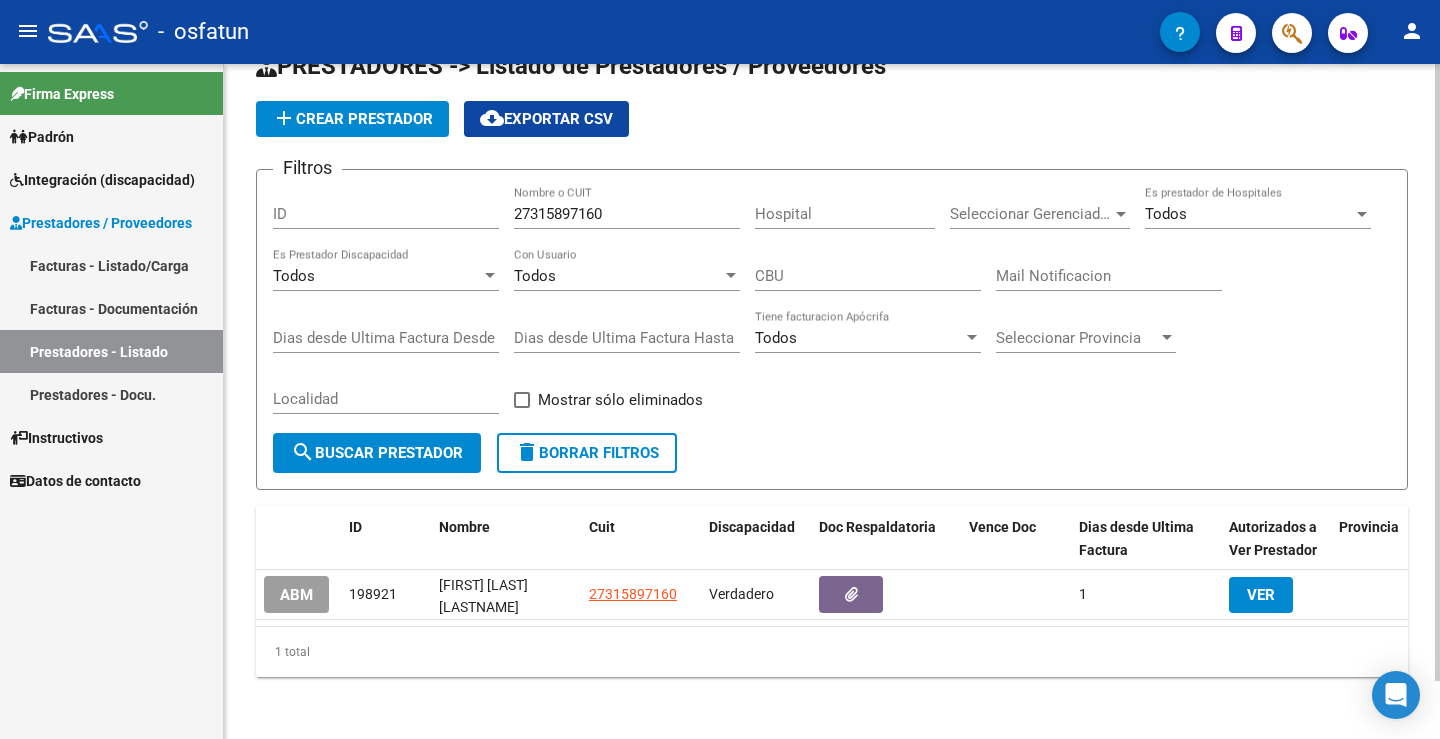 scroll, scrollTop: 63, scrollLeft: 0, axis: vertical 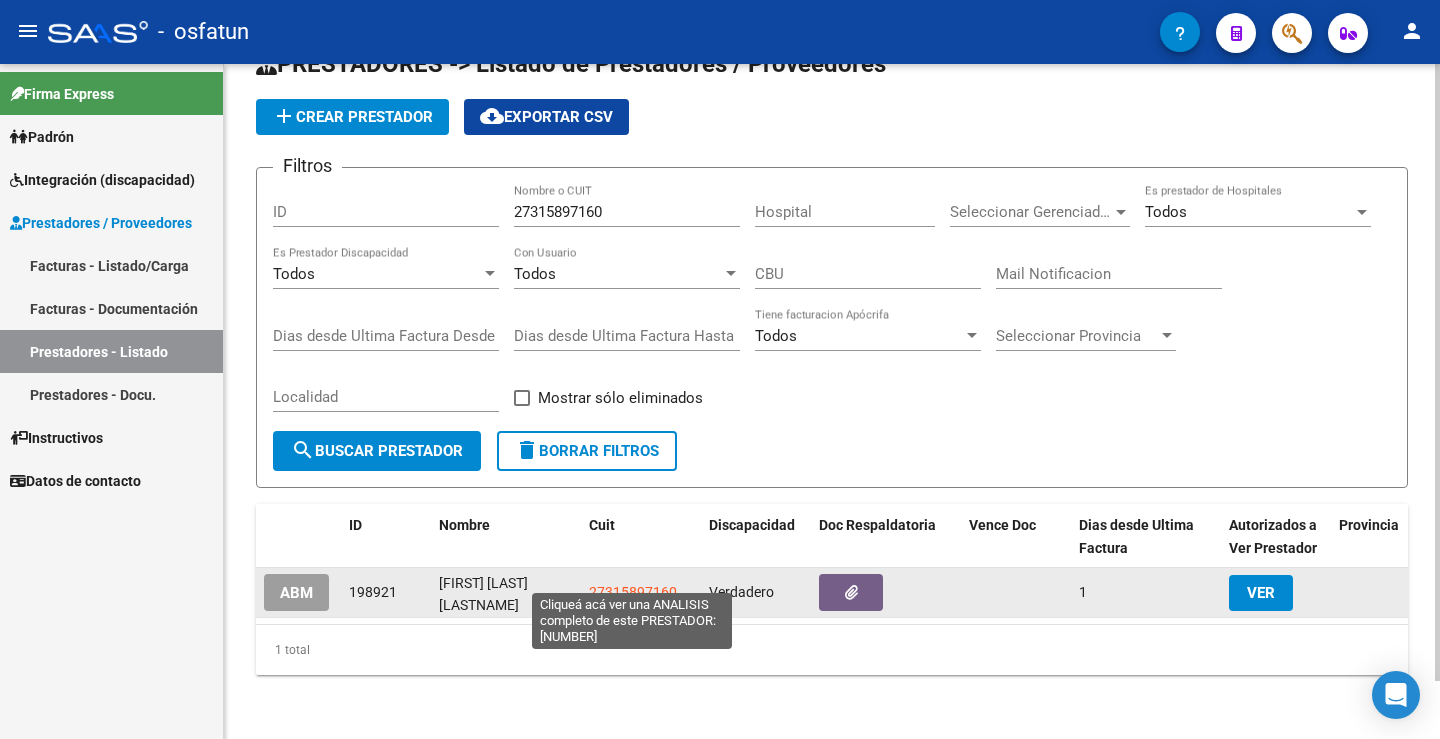 click on "27315897160" 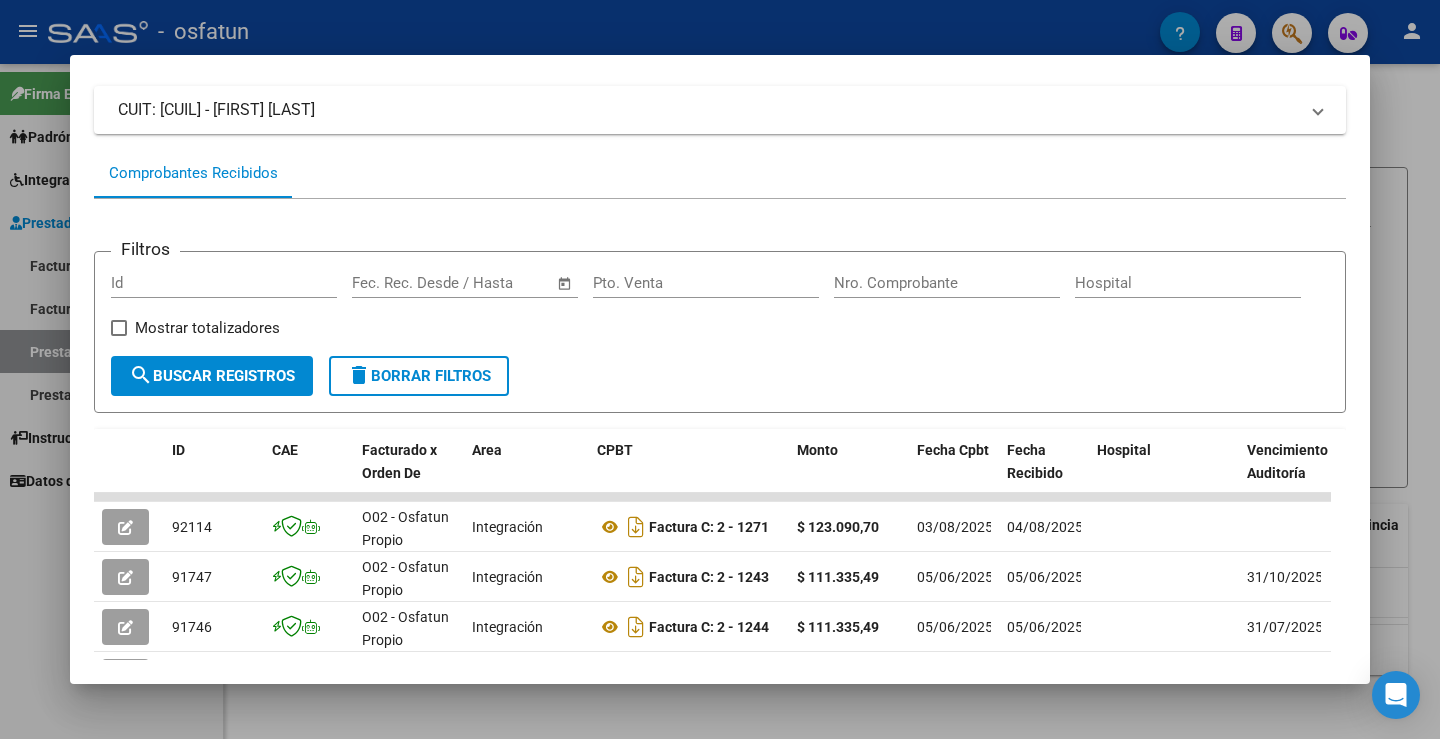 scroll, scrollTop: 300, scrollLeft: 0, axis: vertical 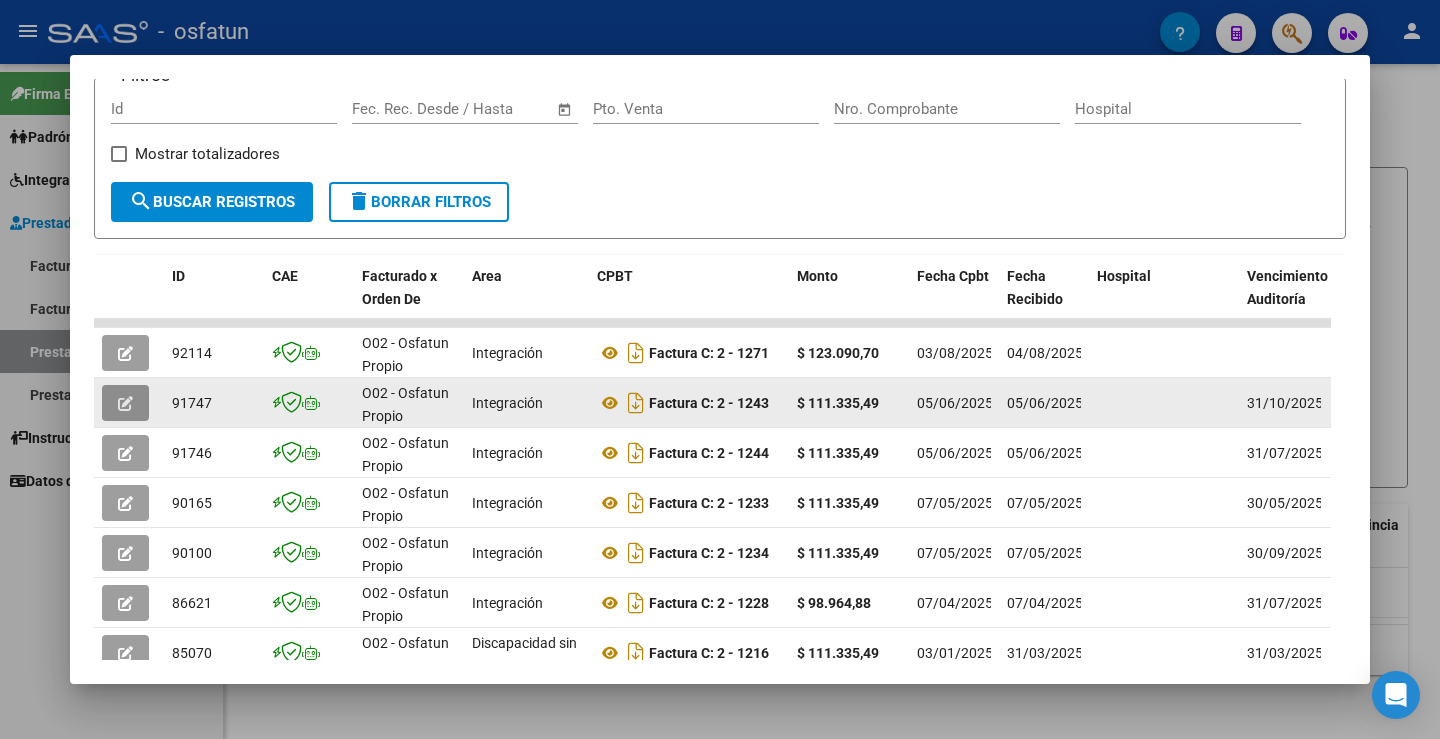 click 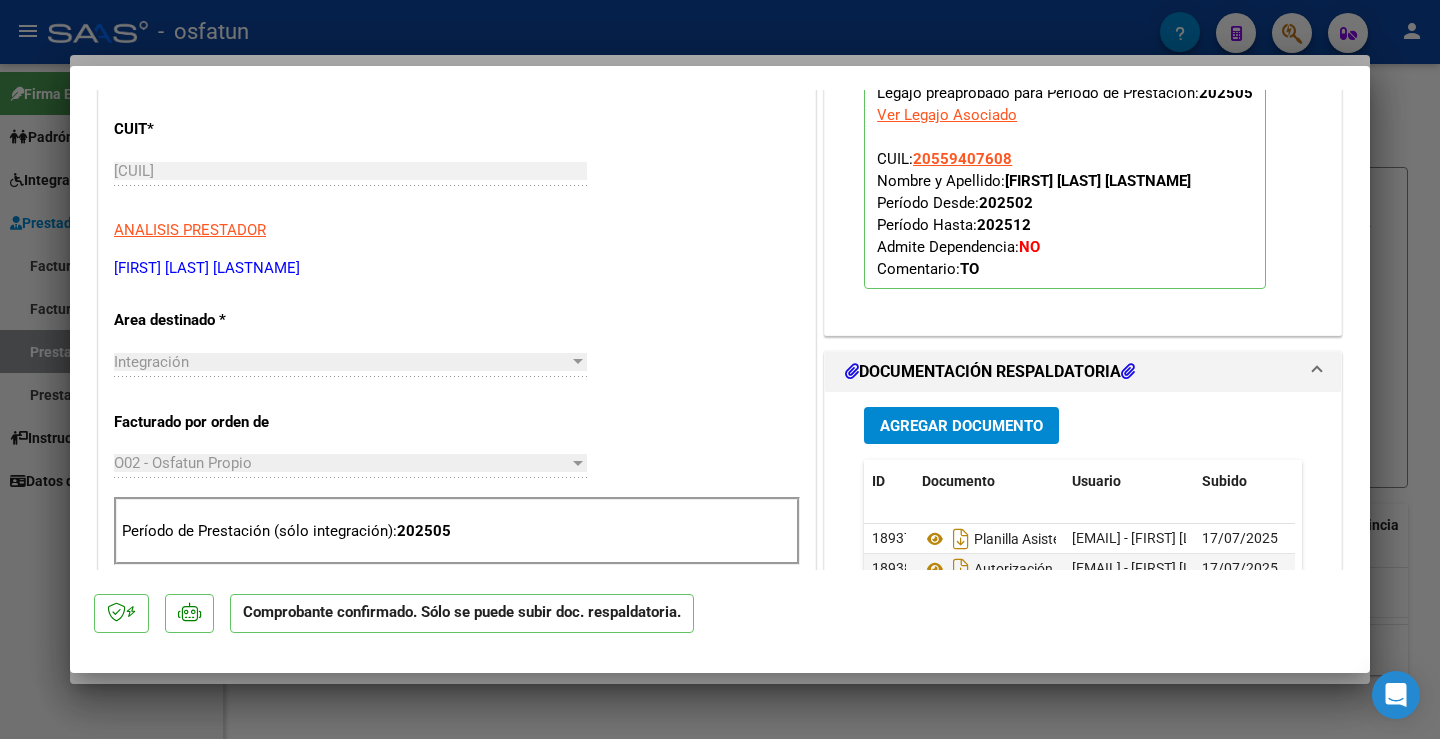 scroll, scrollTop: 0, scrollLeft: 0, axis: both 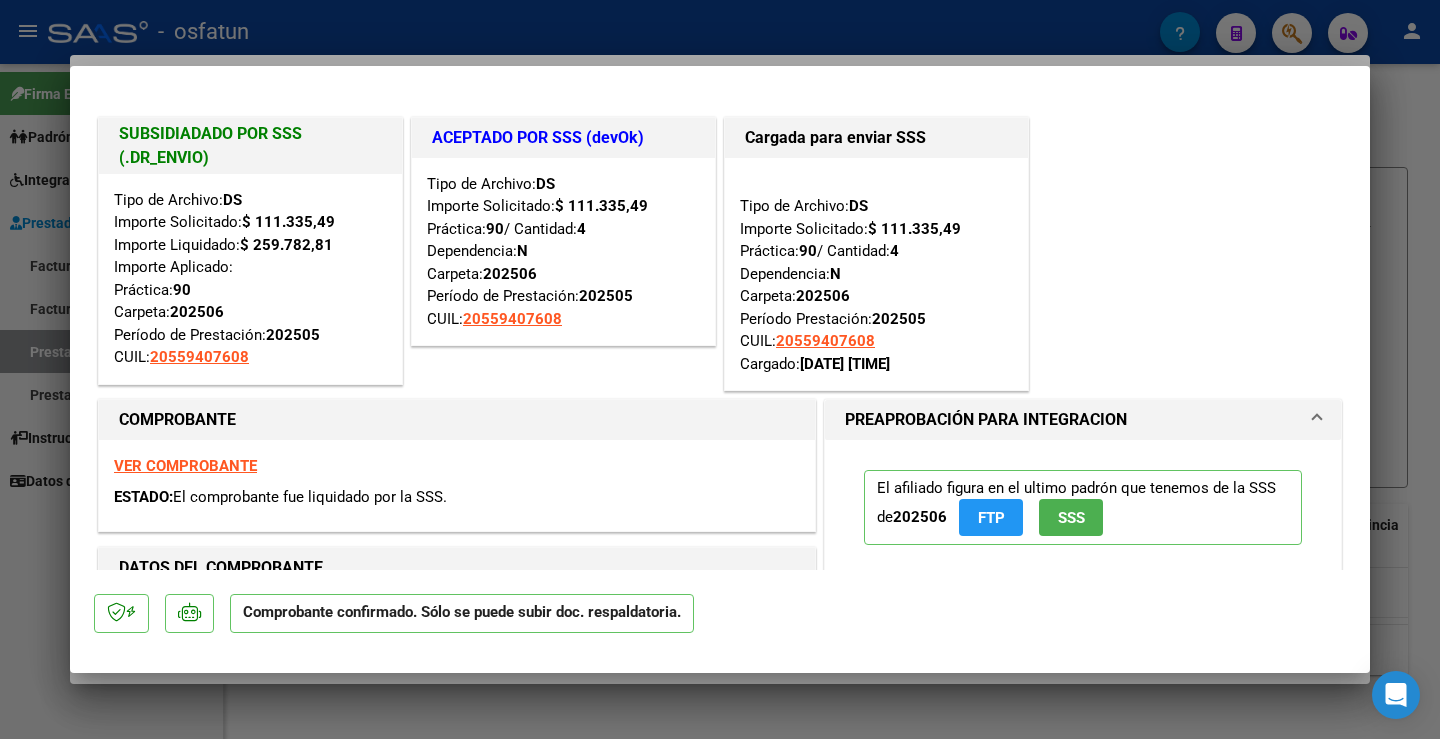 click at bounding box center (720, 369) 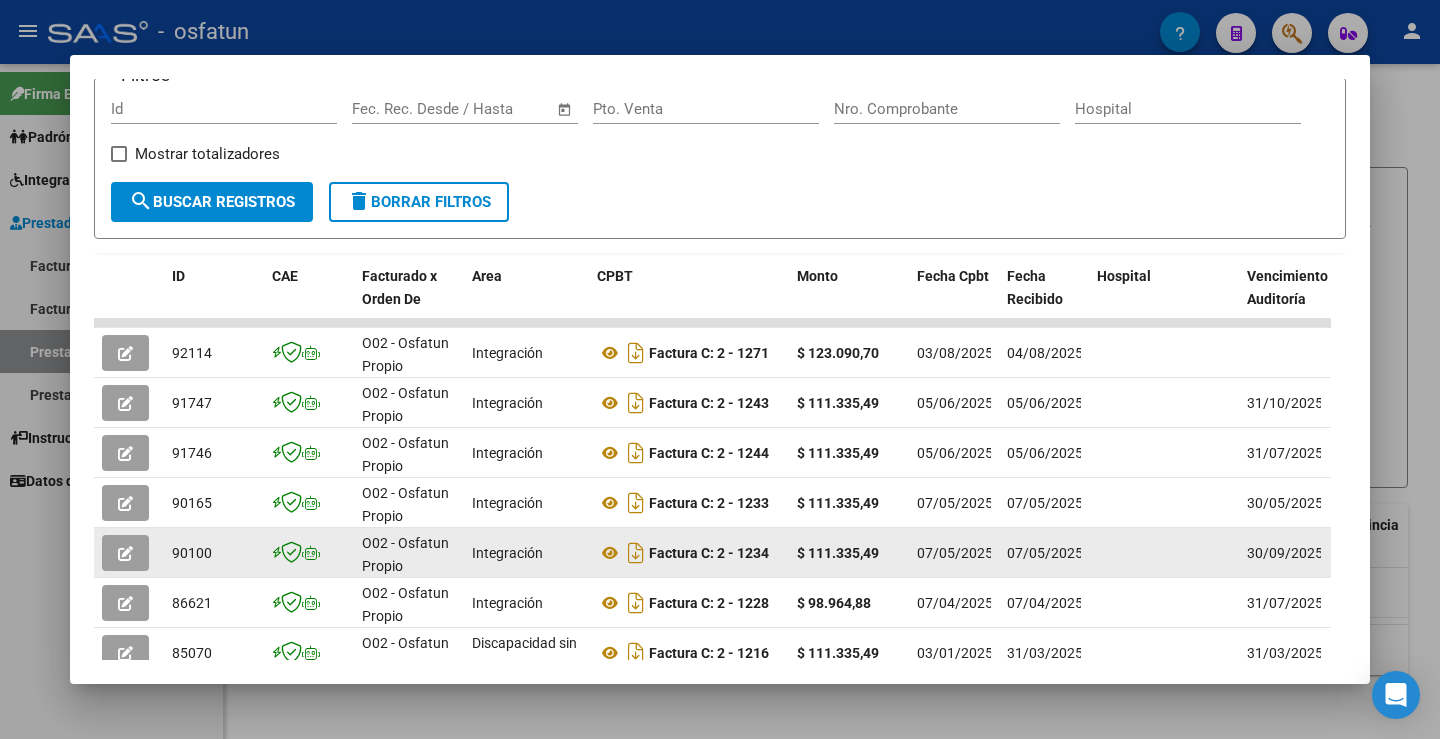 scroll, scrollTop: 1, scrollLeft: 0, axis: vertical 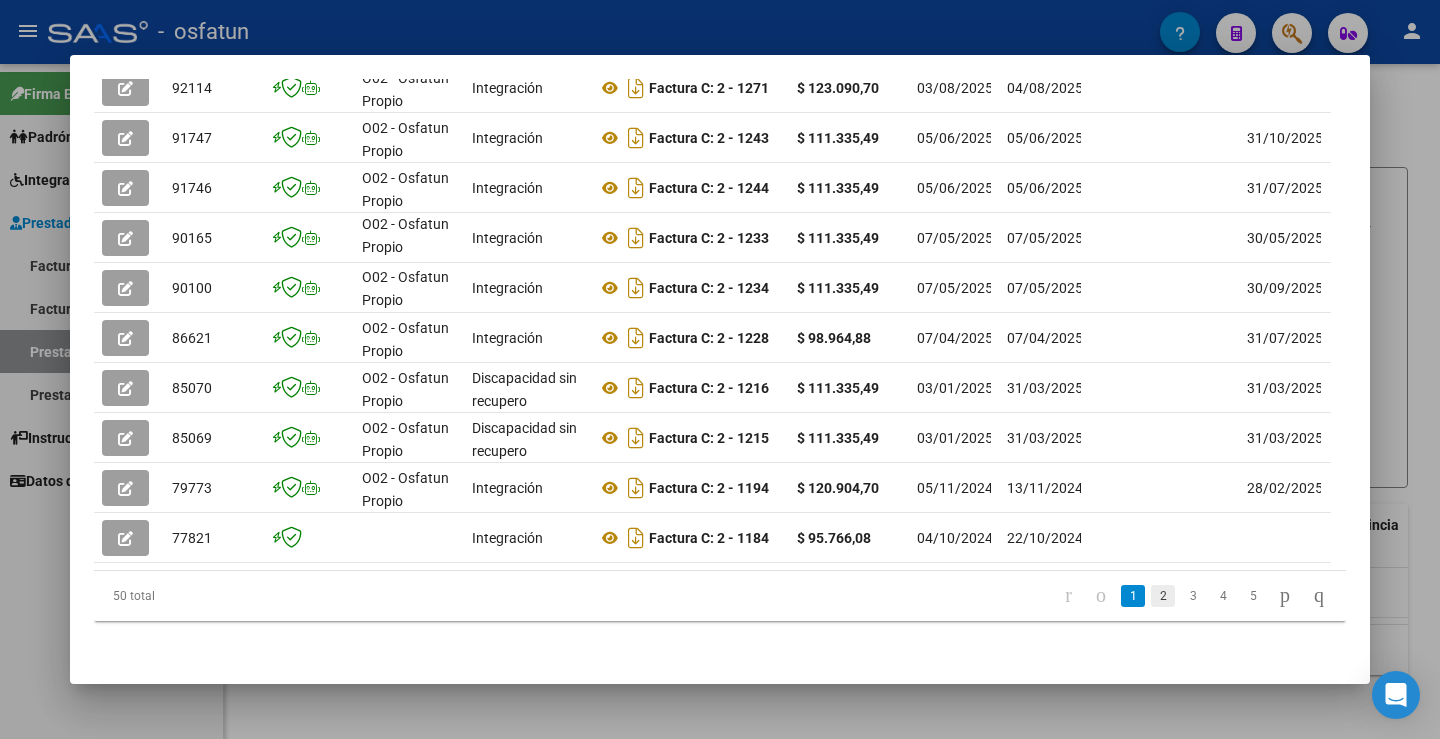 click on "2" 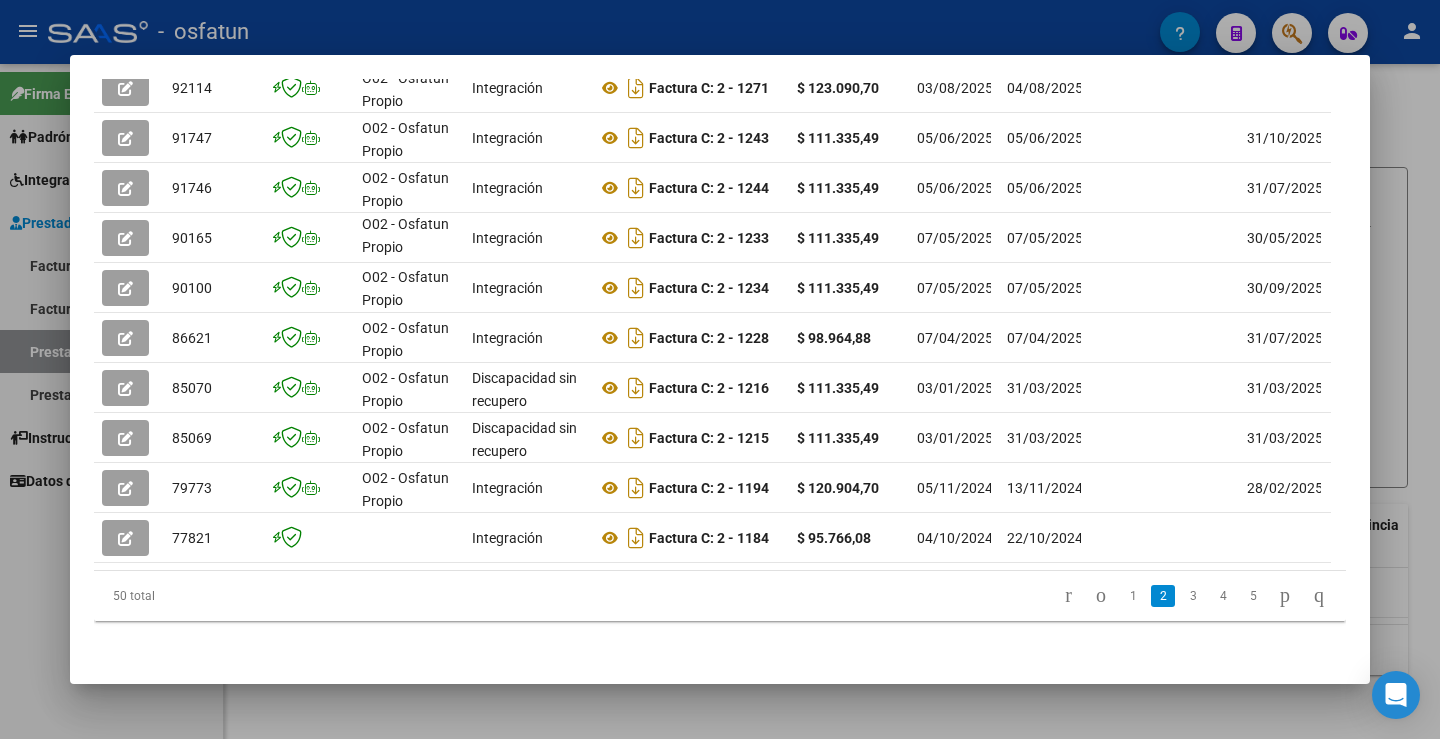 scroll, scrollTop: 0, scrollLeft: 0, axis: both 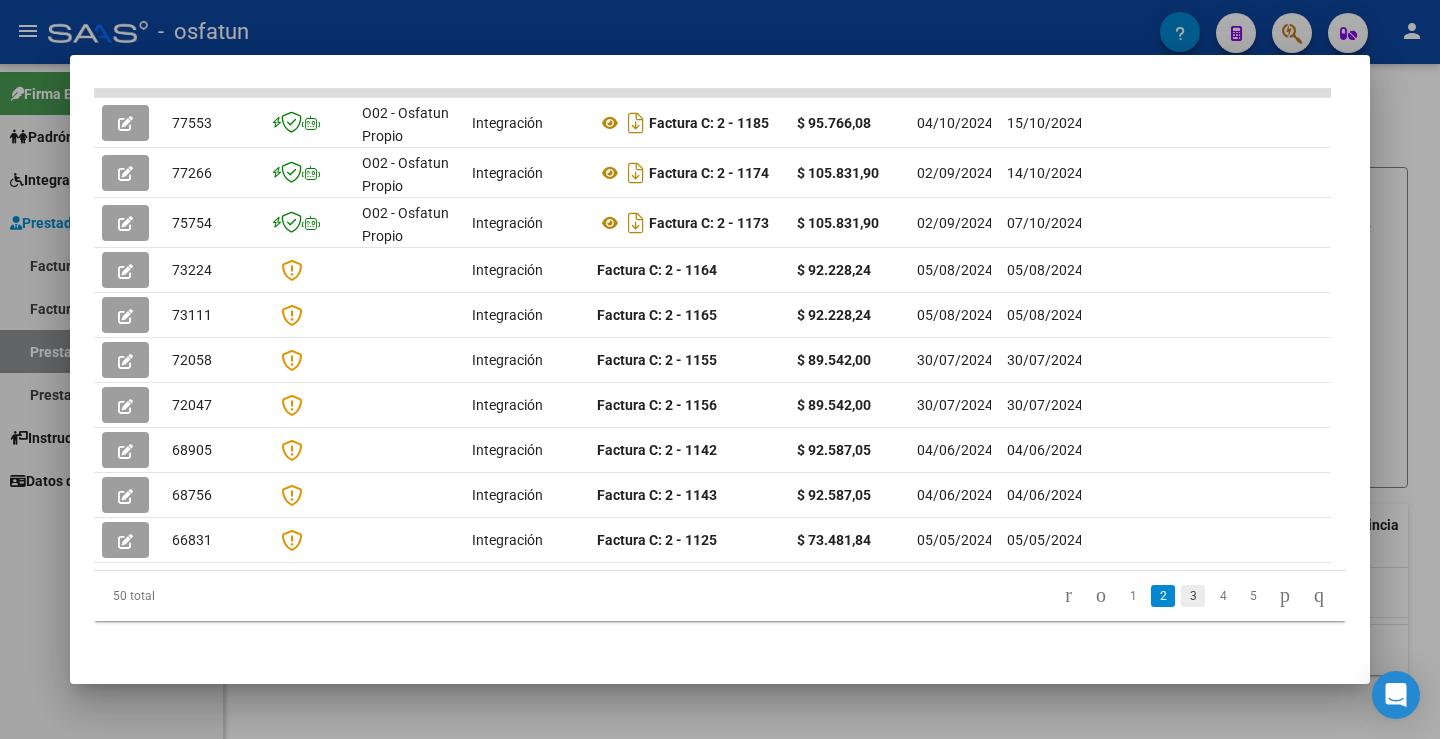 click on "3" 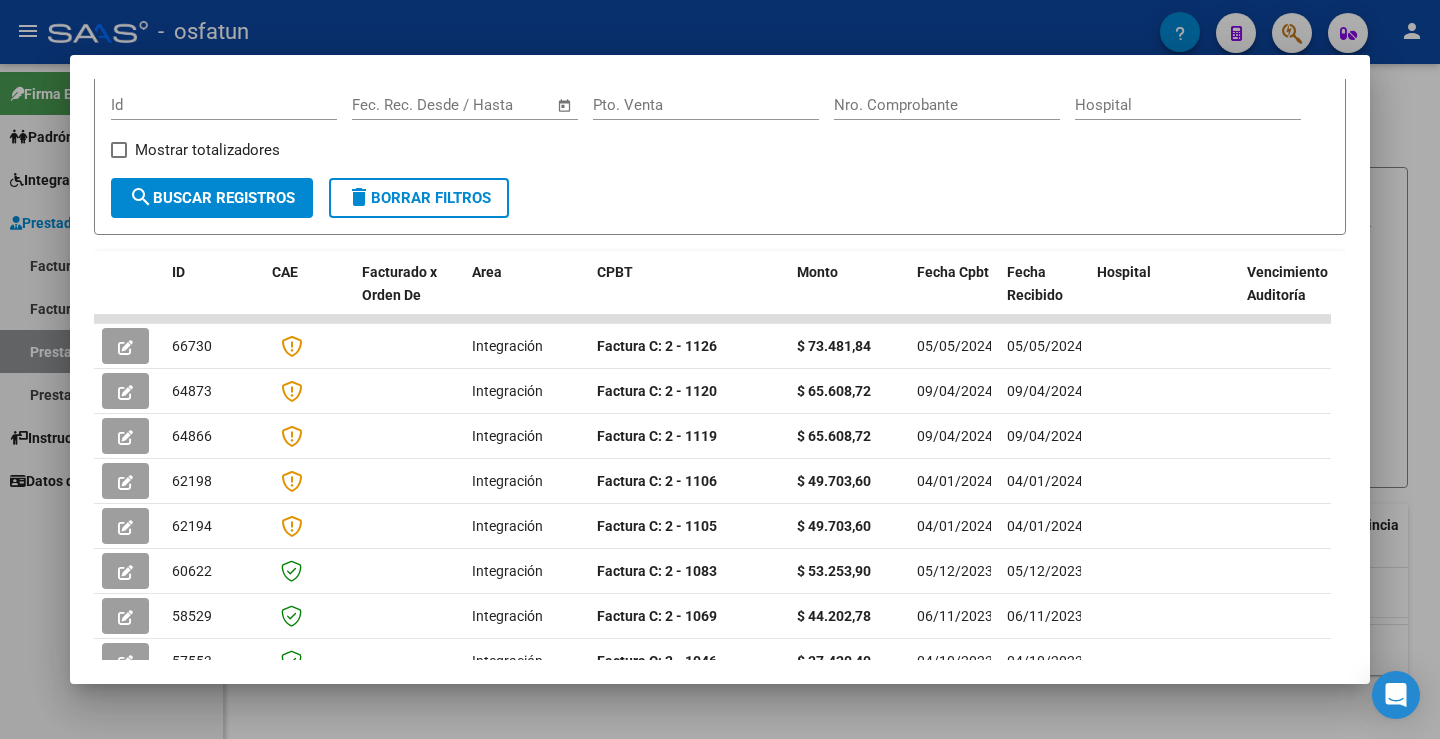scroll, scrollTop: 538, scrollLeft: 0, axis: vertical 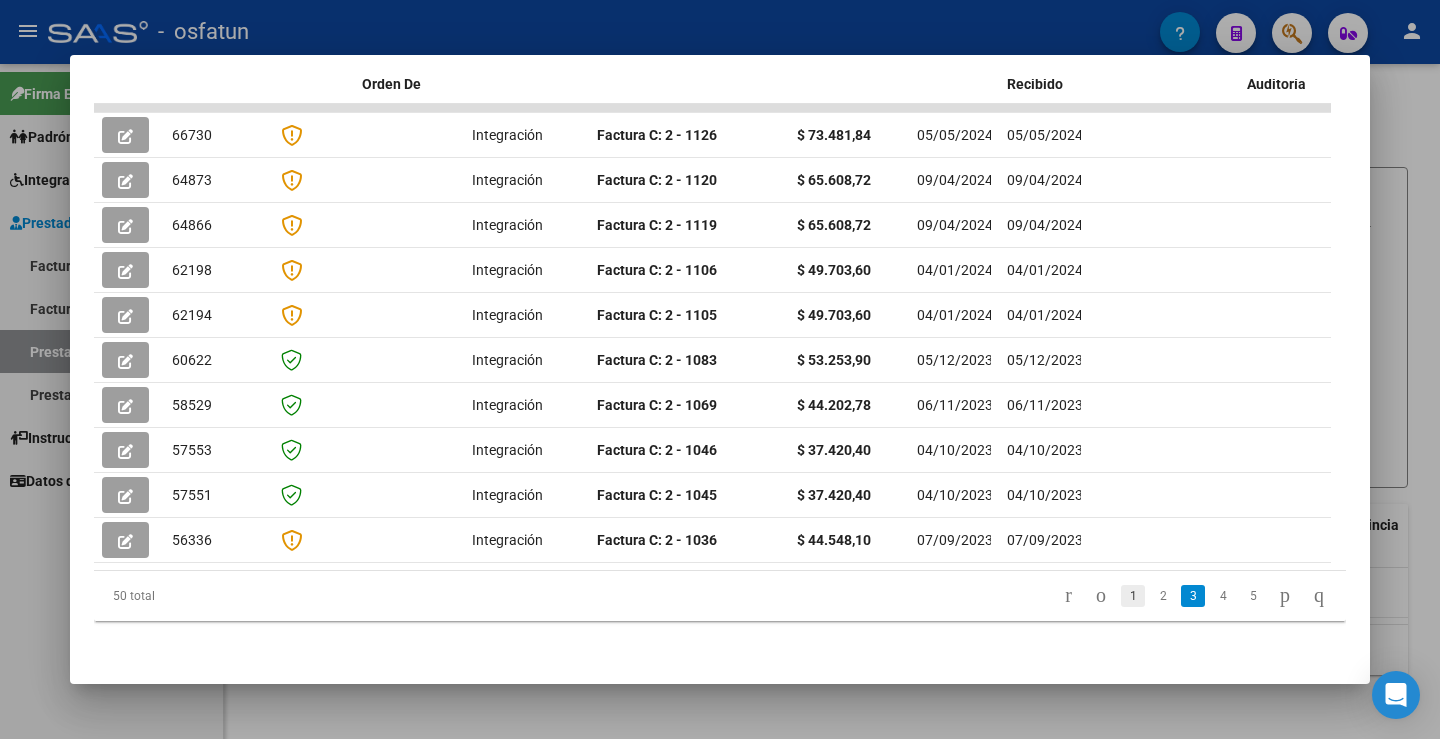 click on "1" 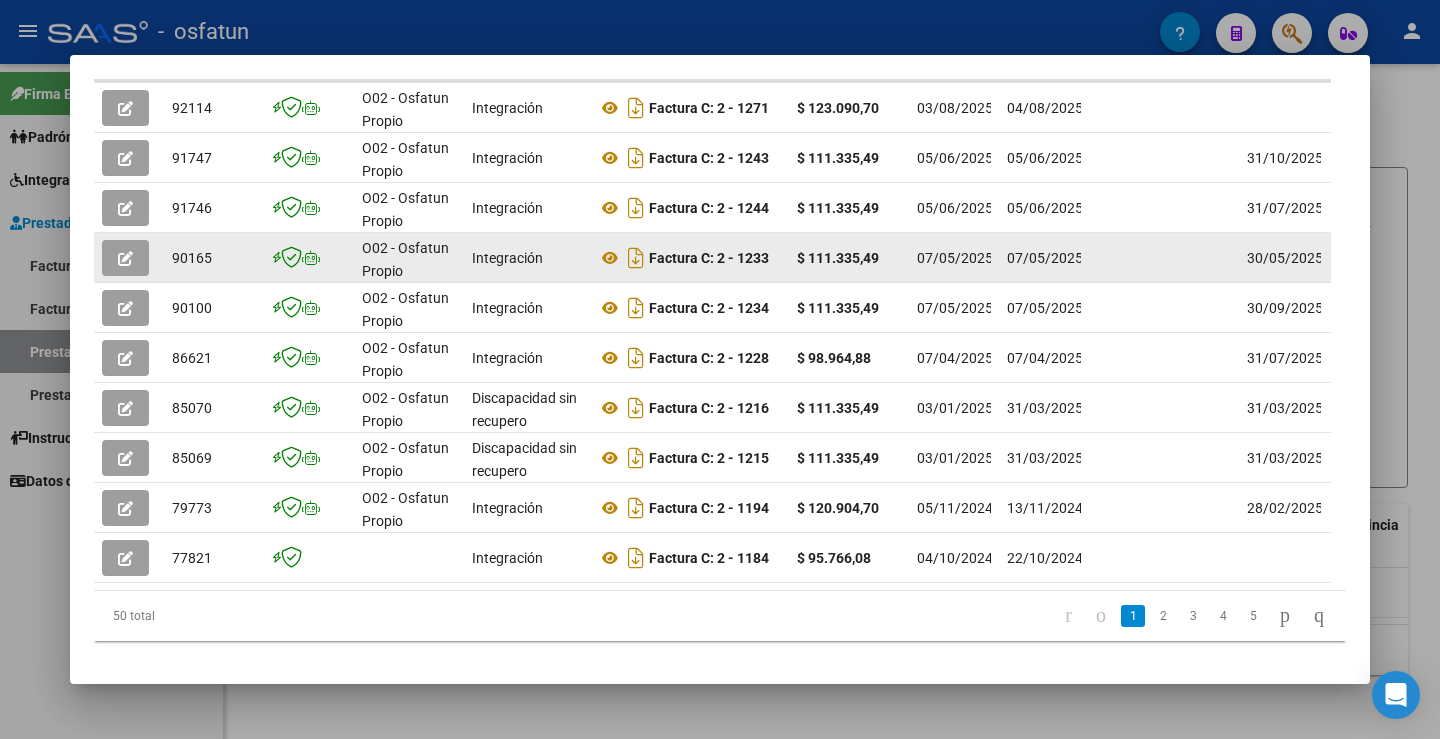 scroll, scrollTop: 588, scrollLeft: 0, axis: vertical 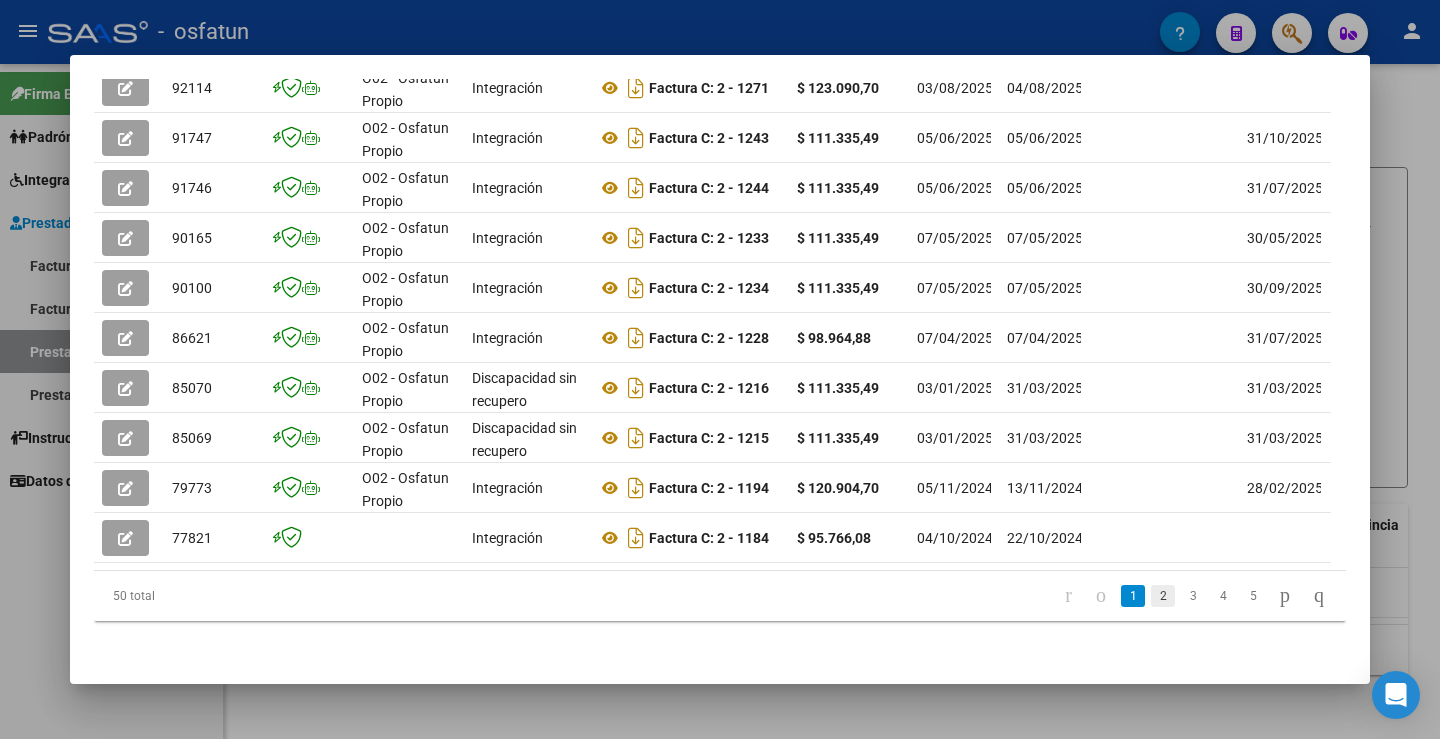 click on "2" 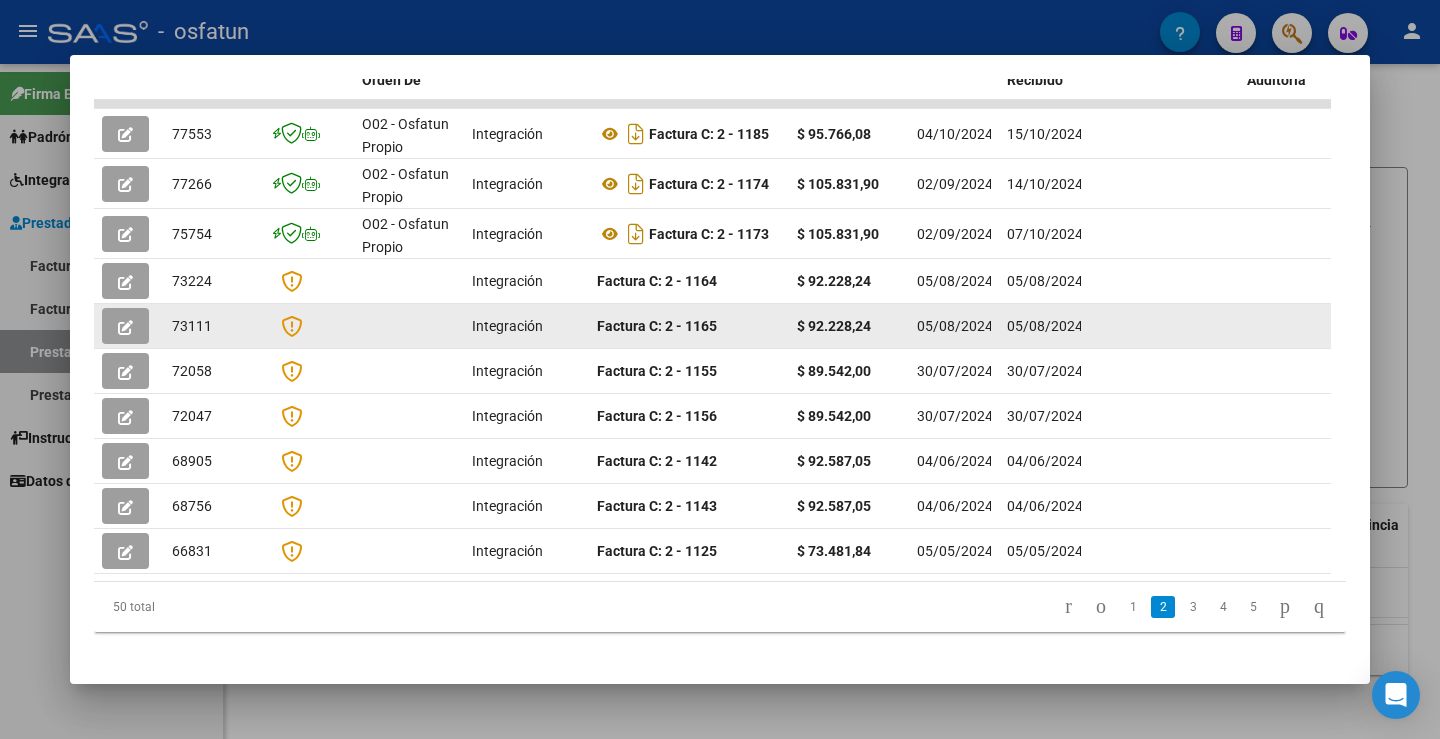 scroll, scrollTop: 553, scrollLeft: 0, axis: vertical 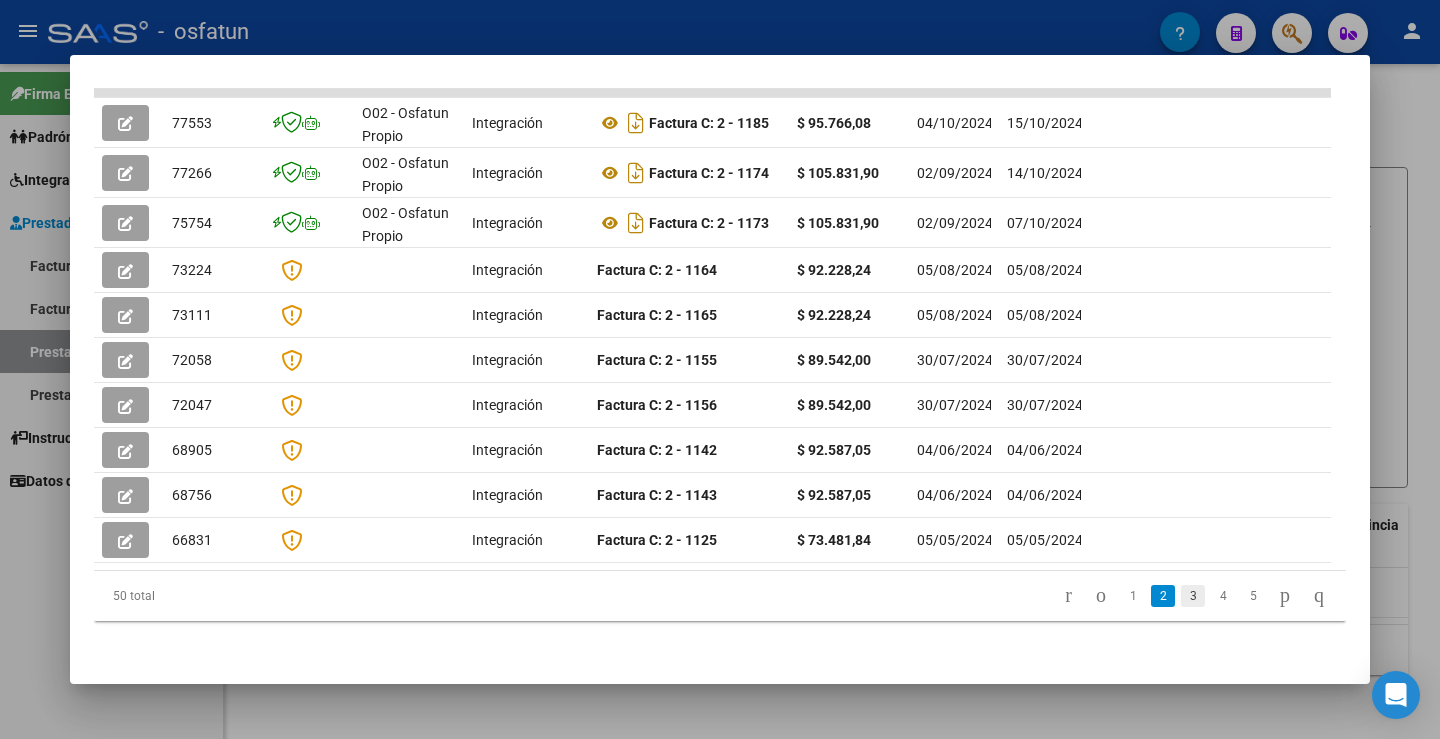 click on "3" 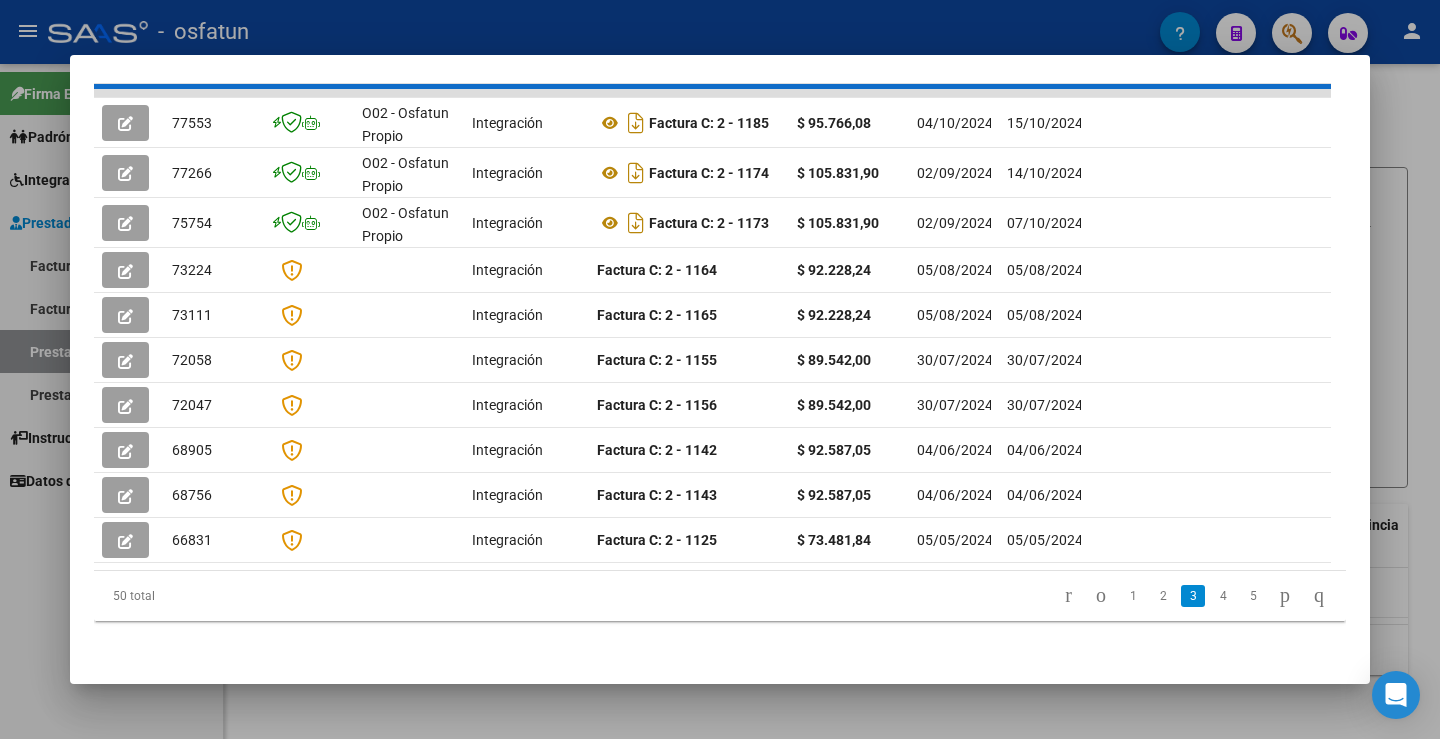 scroll, scrollTop: 539, scrollLeft: 0, axis: vertical 